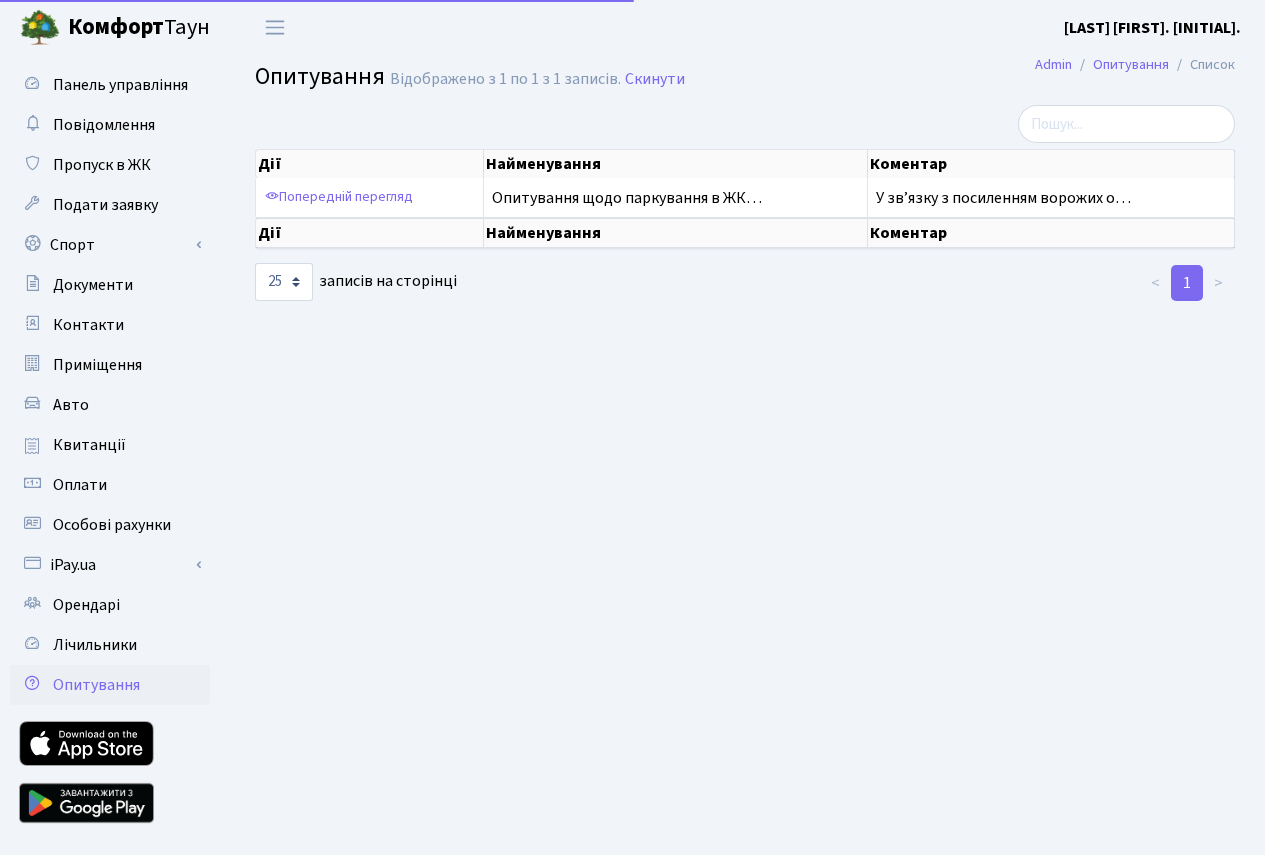 select on "25" 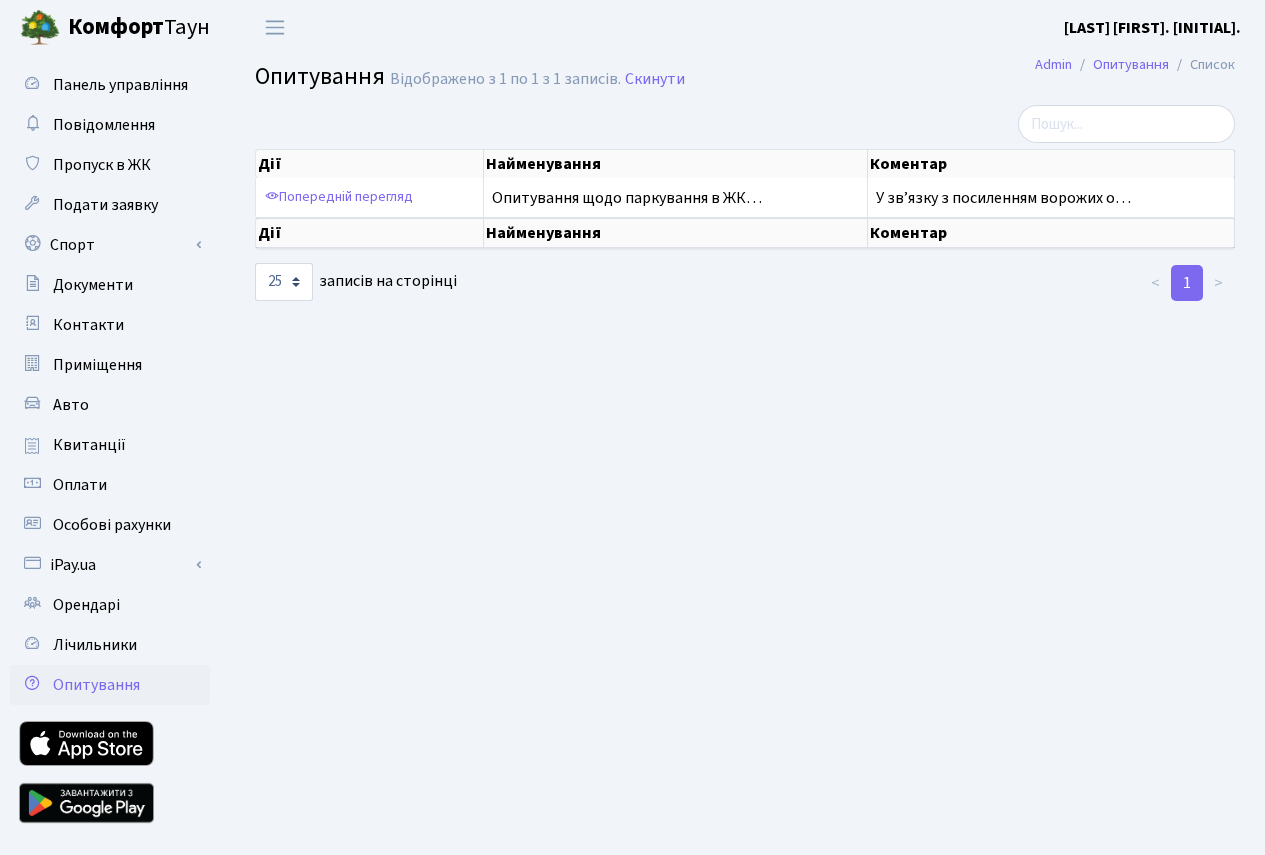 click on "Коментар" at bounding box center (1051, 164) 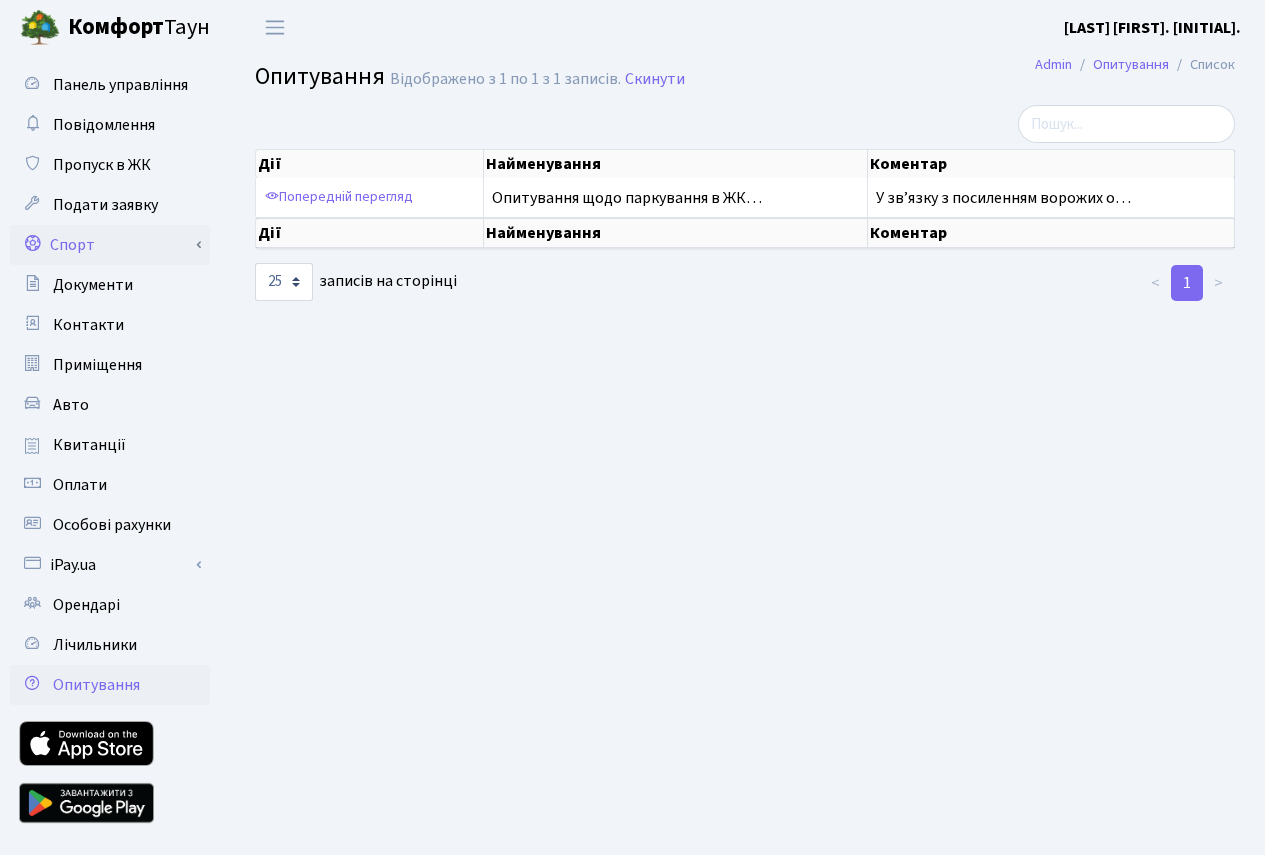 click on "Спорт" at bounding box center (110, 245) 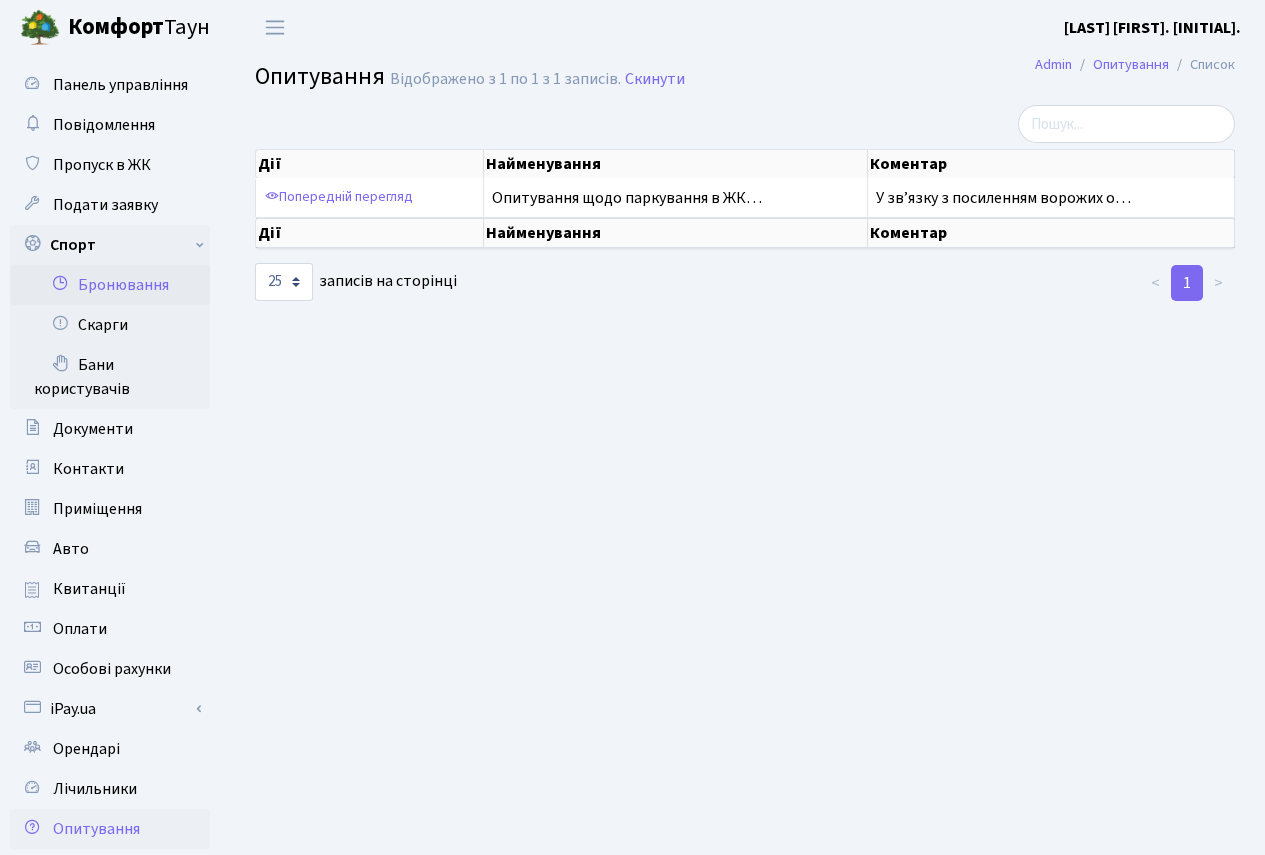 click on "Бронювання" at bounding box center [110, 285] 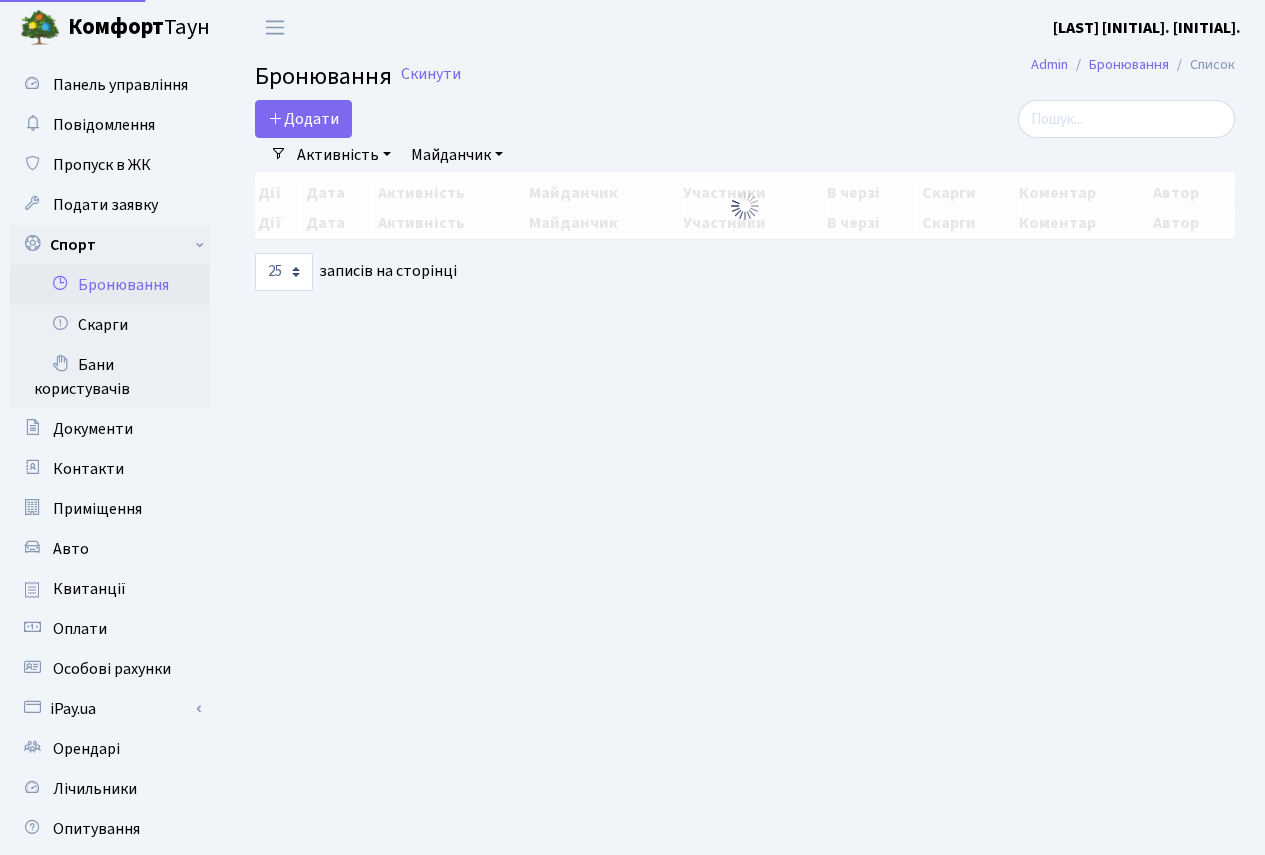 select on "25" 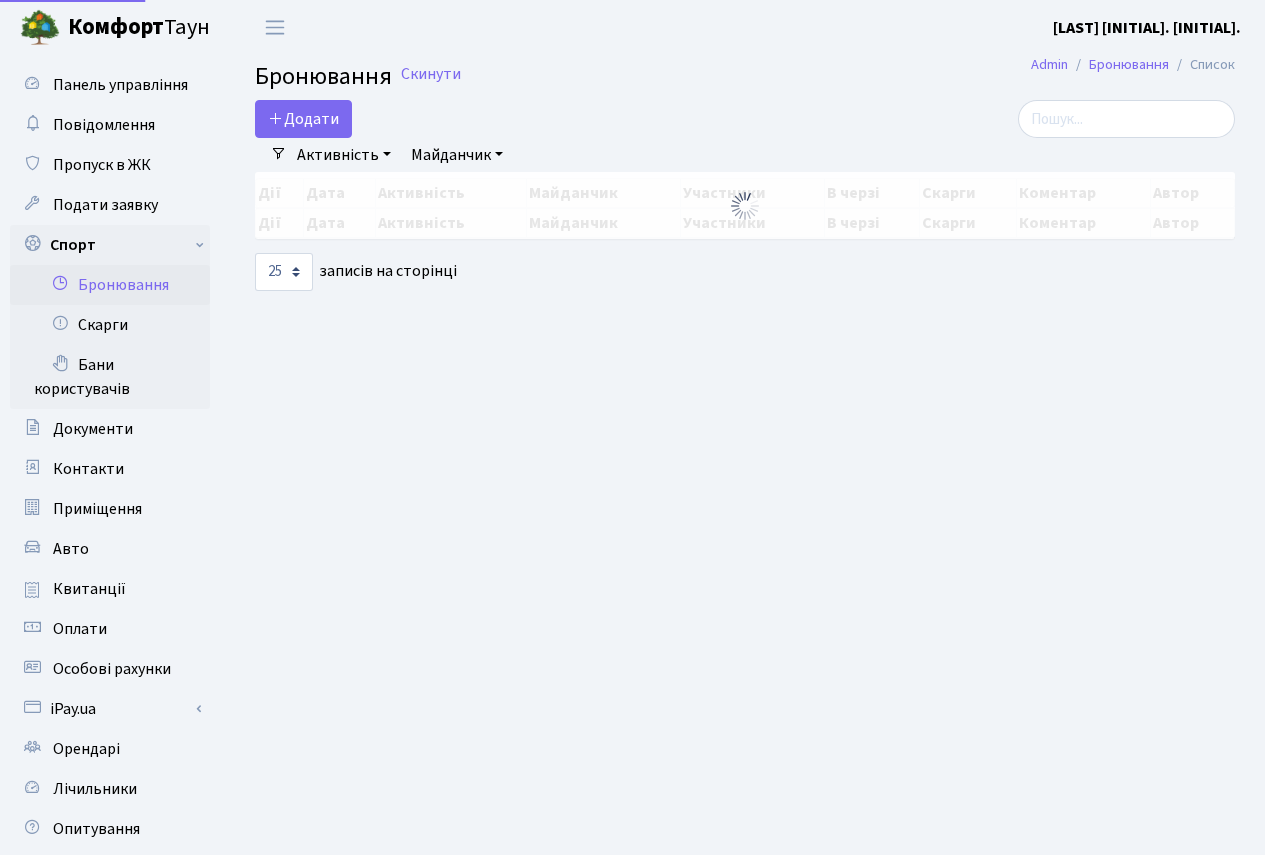 scroll, scrollTop: 0, scrollLeft: 0, axis: both 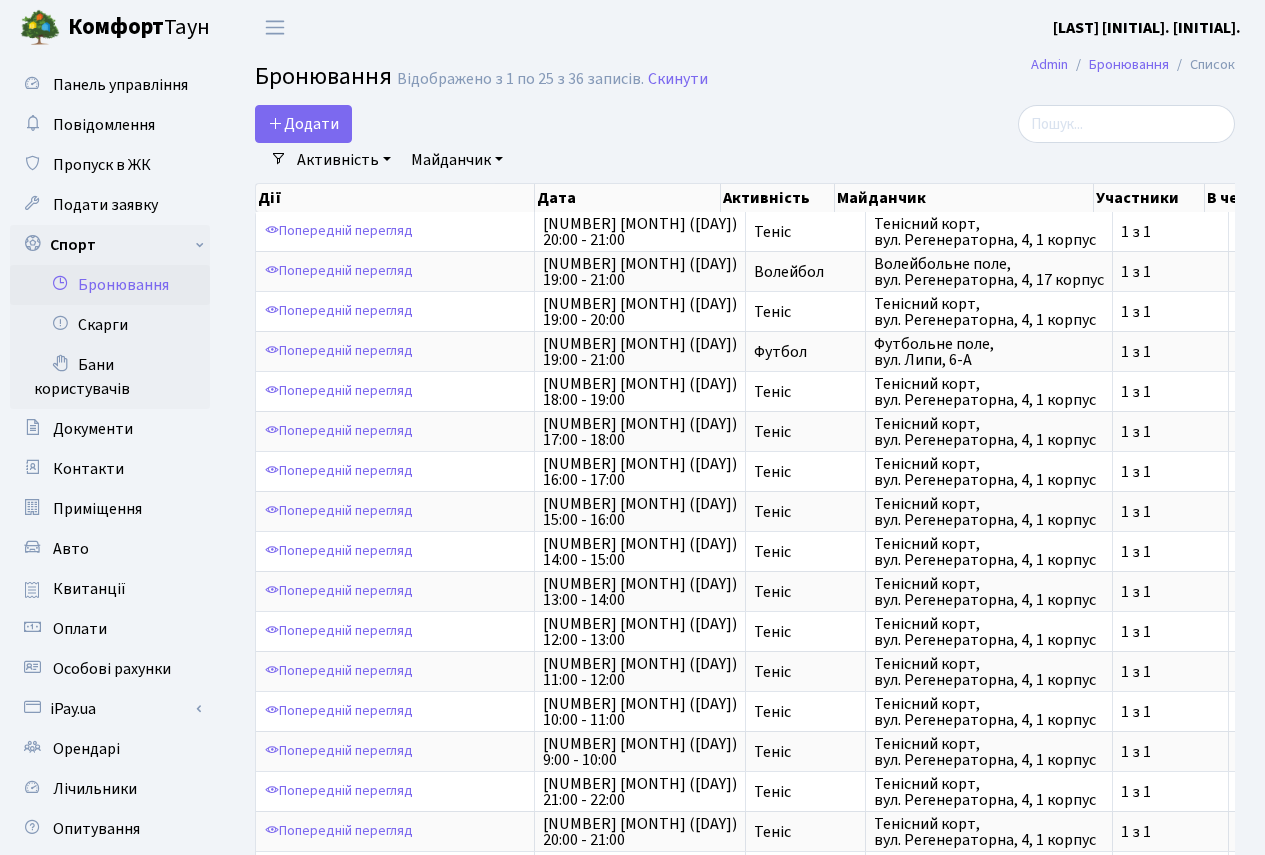 click on "Admin
Бронювання
Список
Бронювання
Відображено з 1 по 25 з 36 записів. Скинути
Додати
Активність
Баскетбол
Волейбол
Йога
Катання на роликах
Настільний теніс
Теніс Футбол" at bounding box center (745, 676) 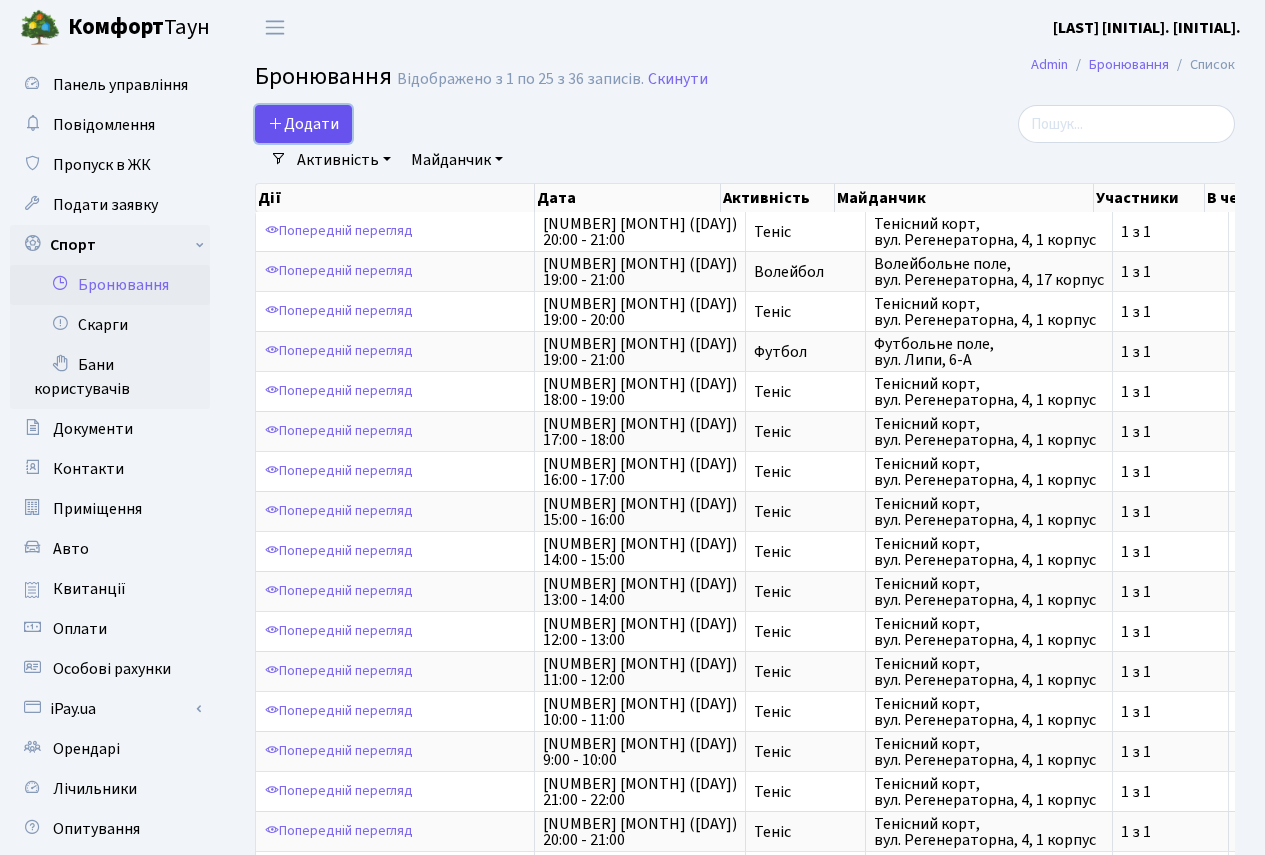 click on "Додати" at bounding box center (303, 124) 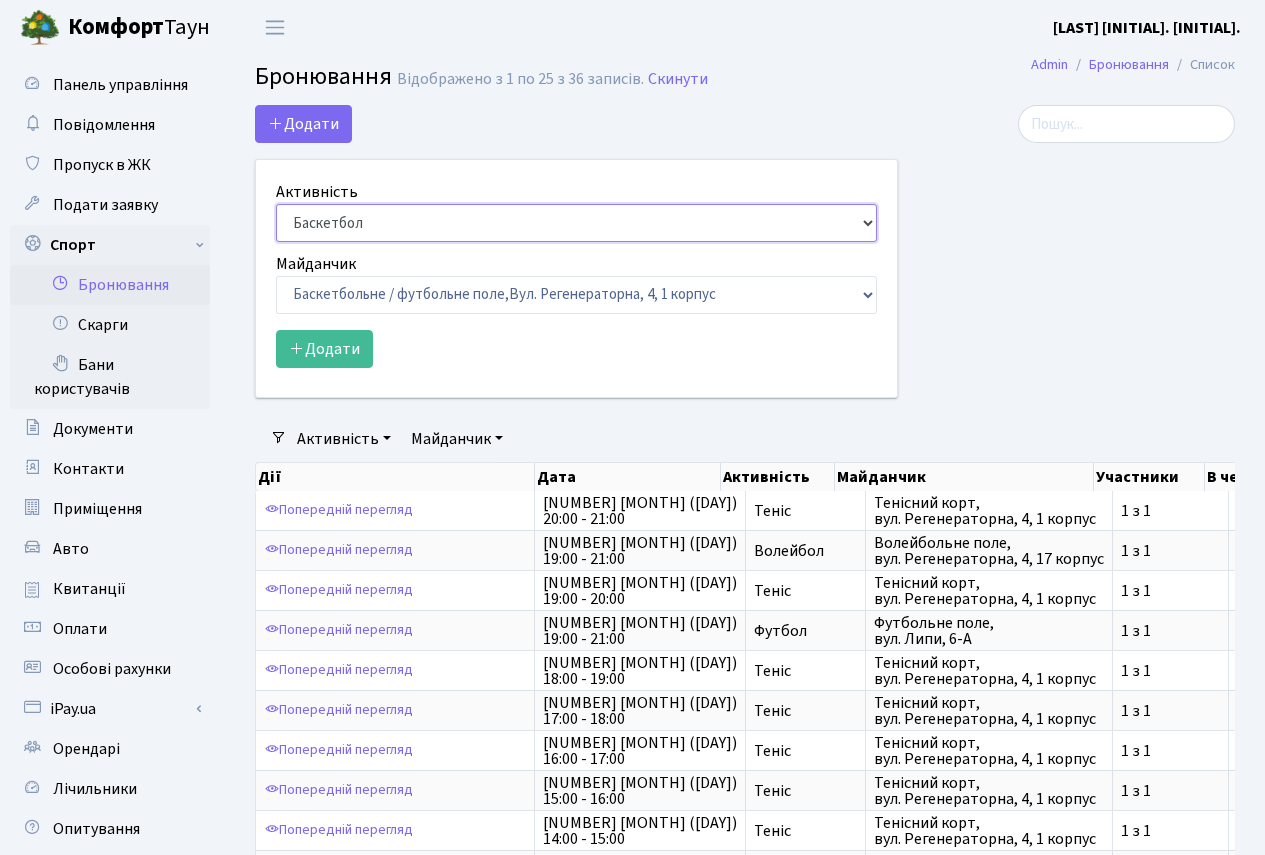 click on "Баскетбол
Волейбол
Йога
Катання на роликах
Настільний теніс
Теніс
Футбол
Фітнес" at bounding box center [576, 223] 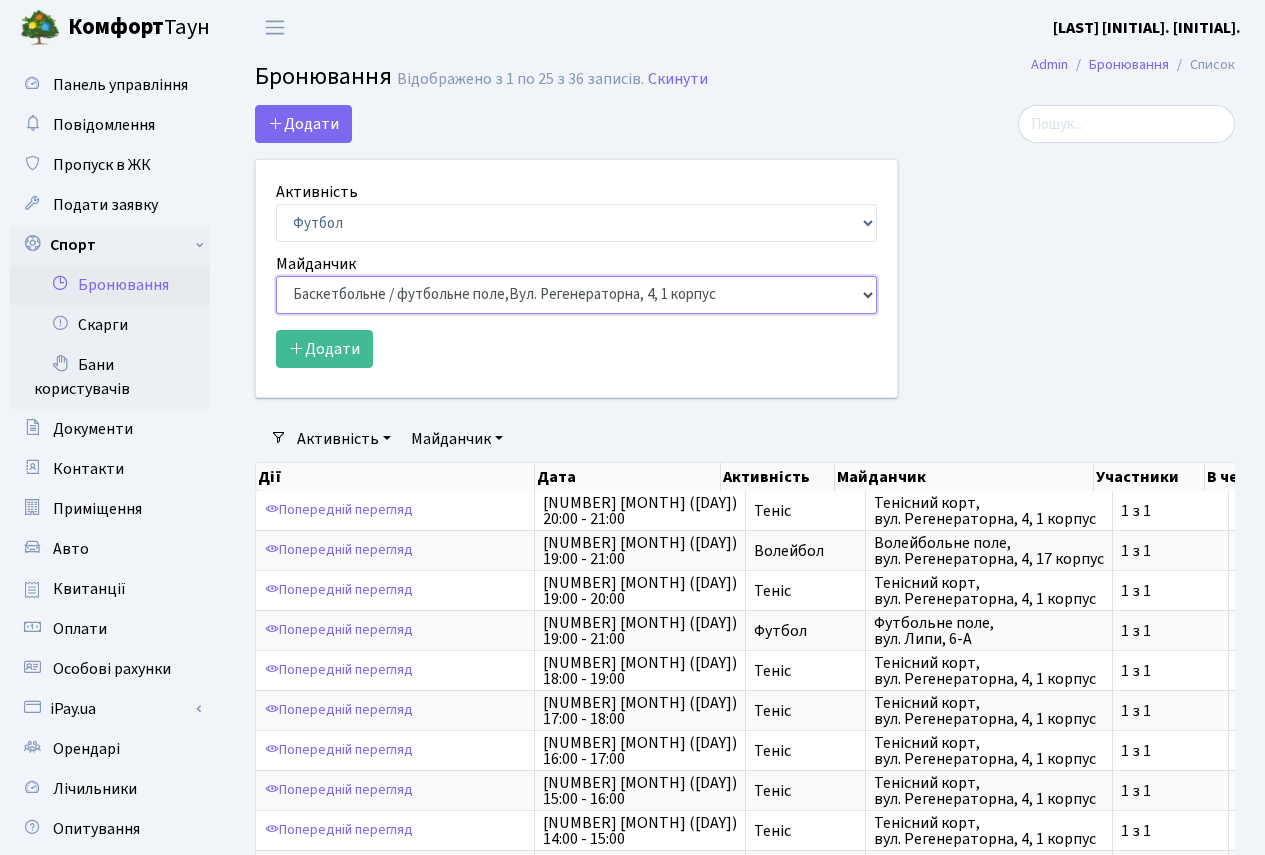 click on "Баскетбольне / футбольне поле,  Вул. Регенераторна, 4, 1 корпус
Баскетбольне поле,  вул. Регенераторна, 4, 17 корпус
Баскетбольне поле,  просп. Соборності, 17
Волейбольне поле,  вул. Регенераторна, 4, 17 корпус
Волейбольне поле,  33 паркінг, вул. Регенераторна, 4-Д
Волейбольне поле,  просп. Соборності, 17
Настільний теніс - стіл 1,  просп. Соборності, 17 Тенісний корт," at bounding box center [576, 295] 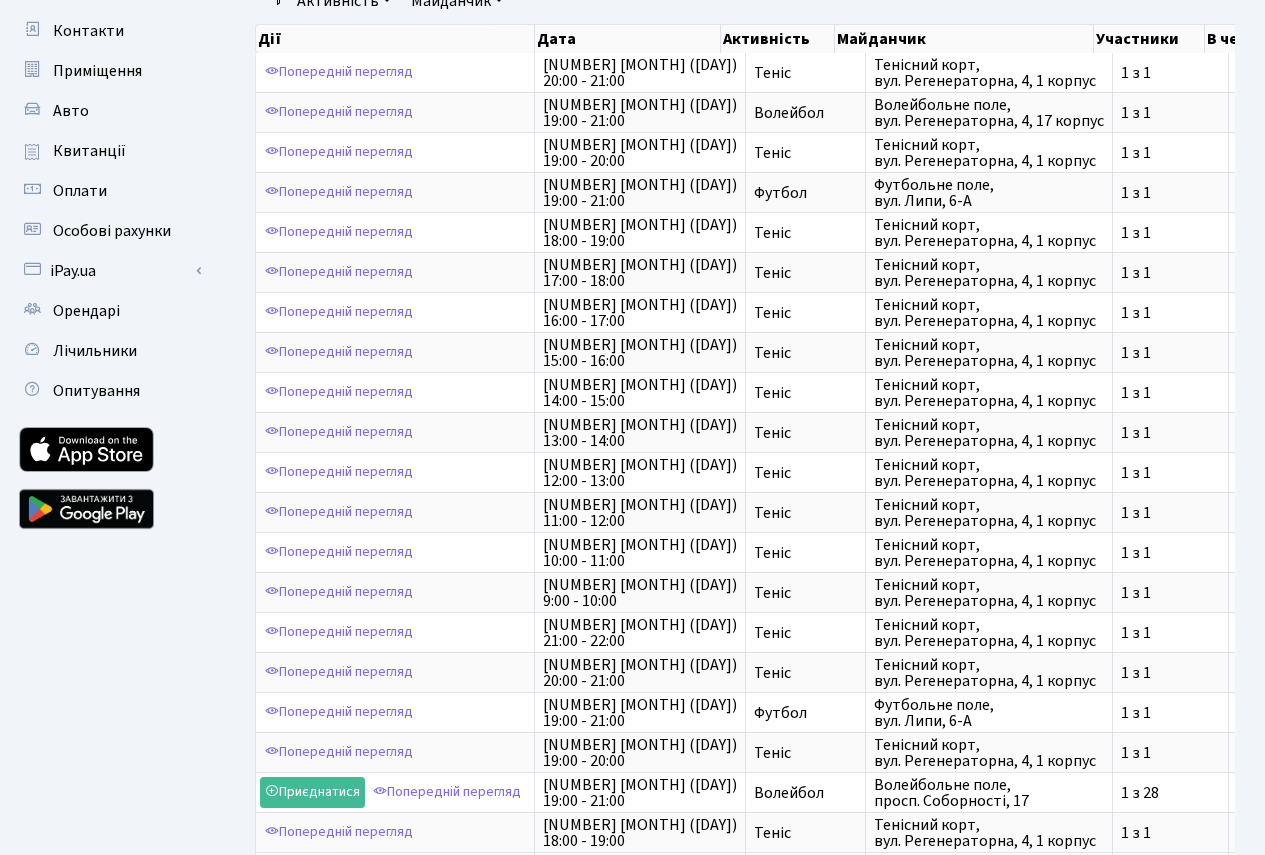 scroll, scrollTop: 786, scrollLeft: 0, axis: vertical 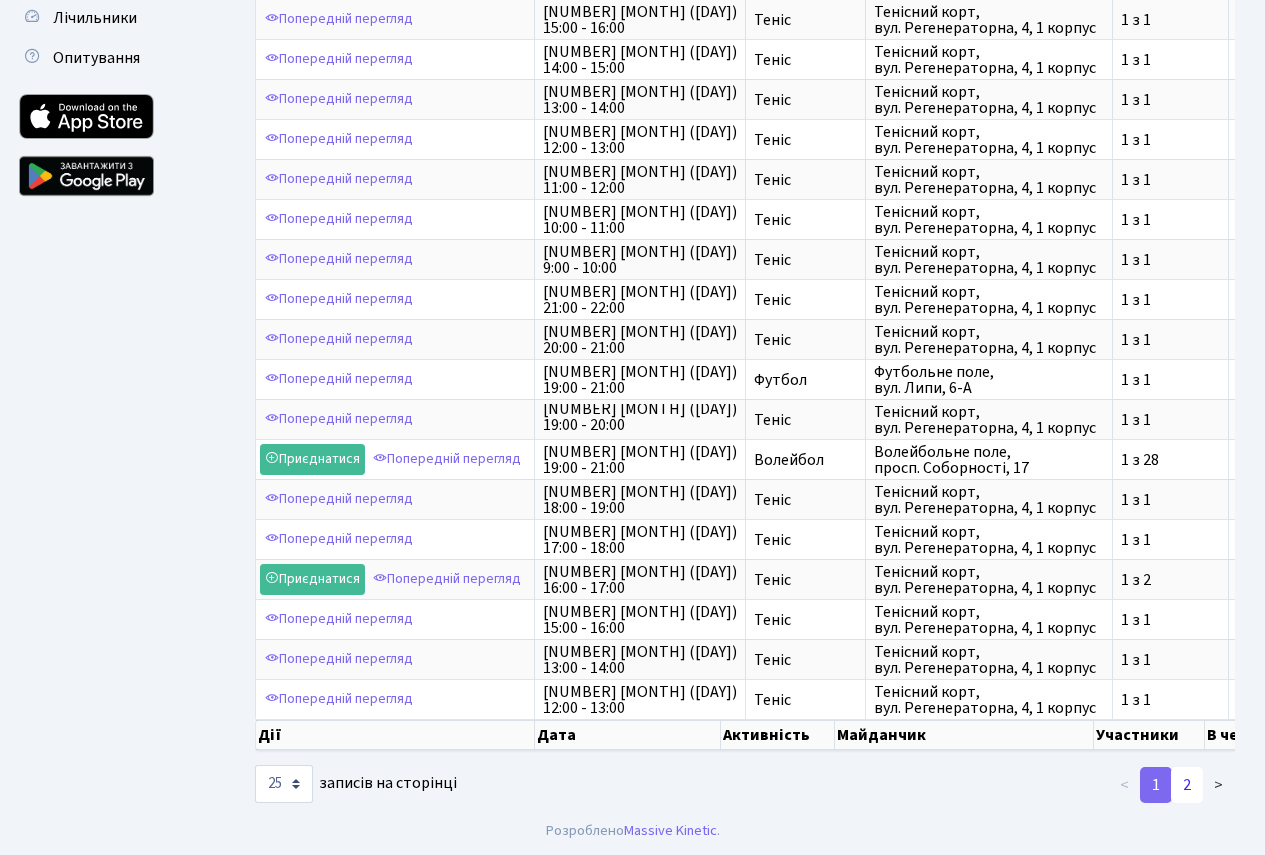 click on "2" at bounding box center [1187, 785] 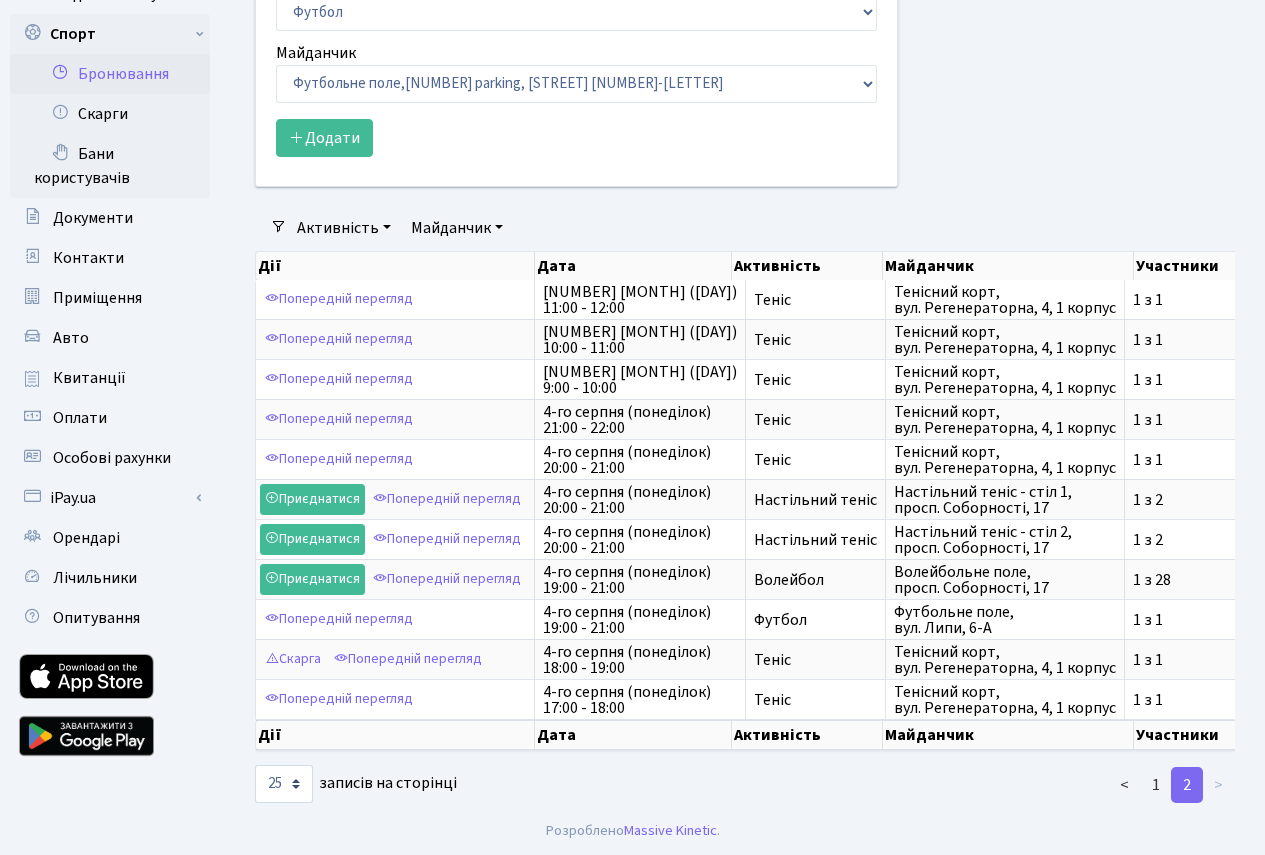 scroll, scrollTop: 226, scrollLeft: 0, axis: vertical 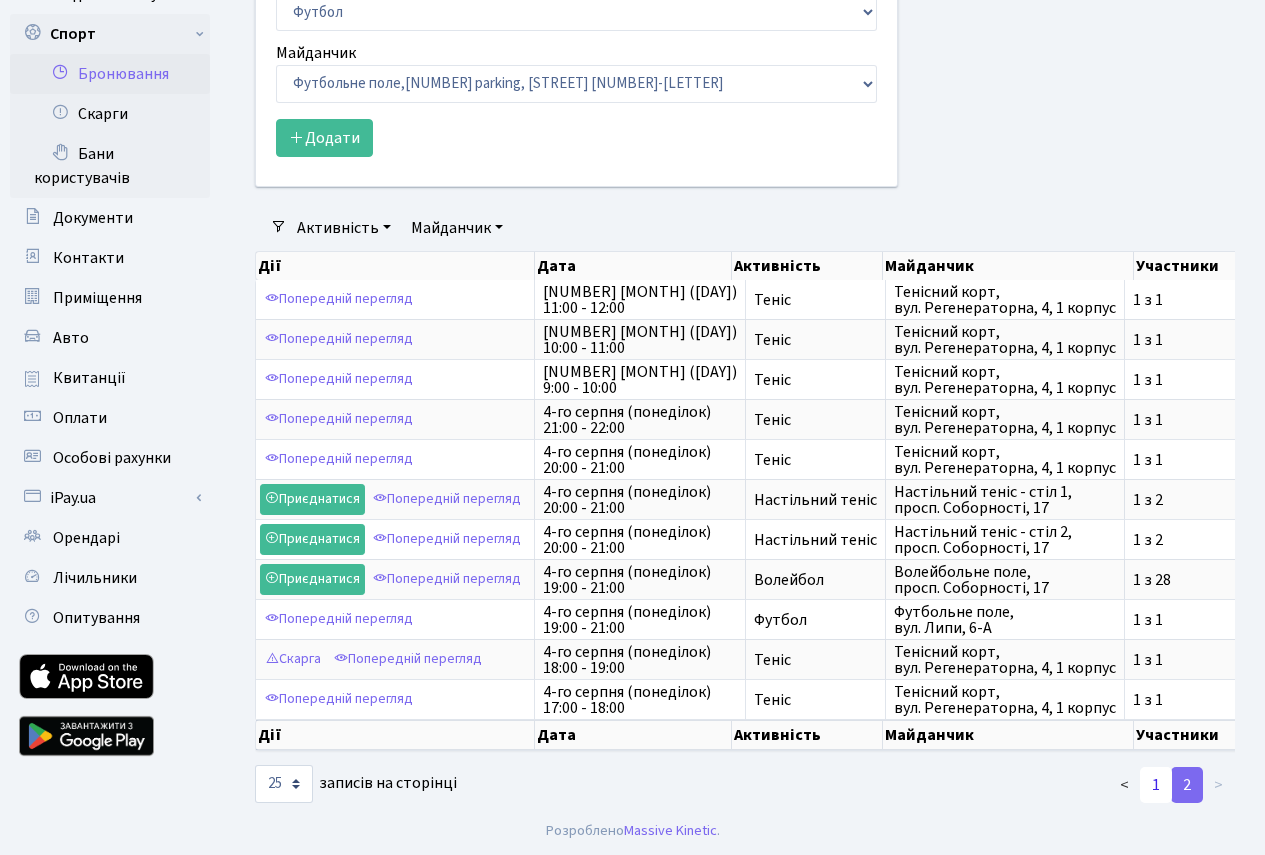 click on "1" at bounding box center (1156, 785) 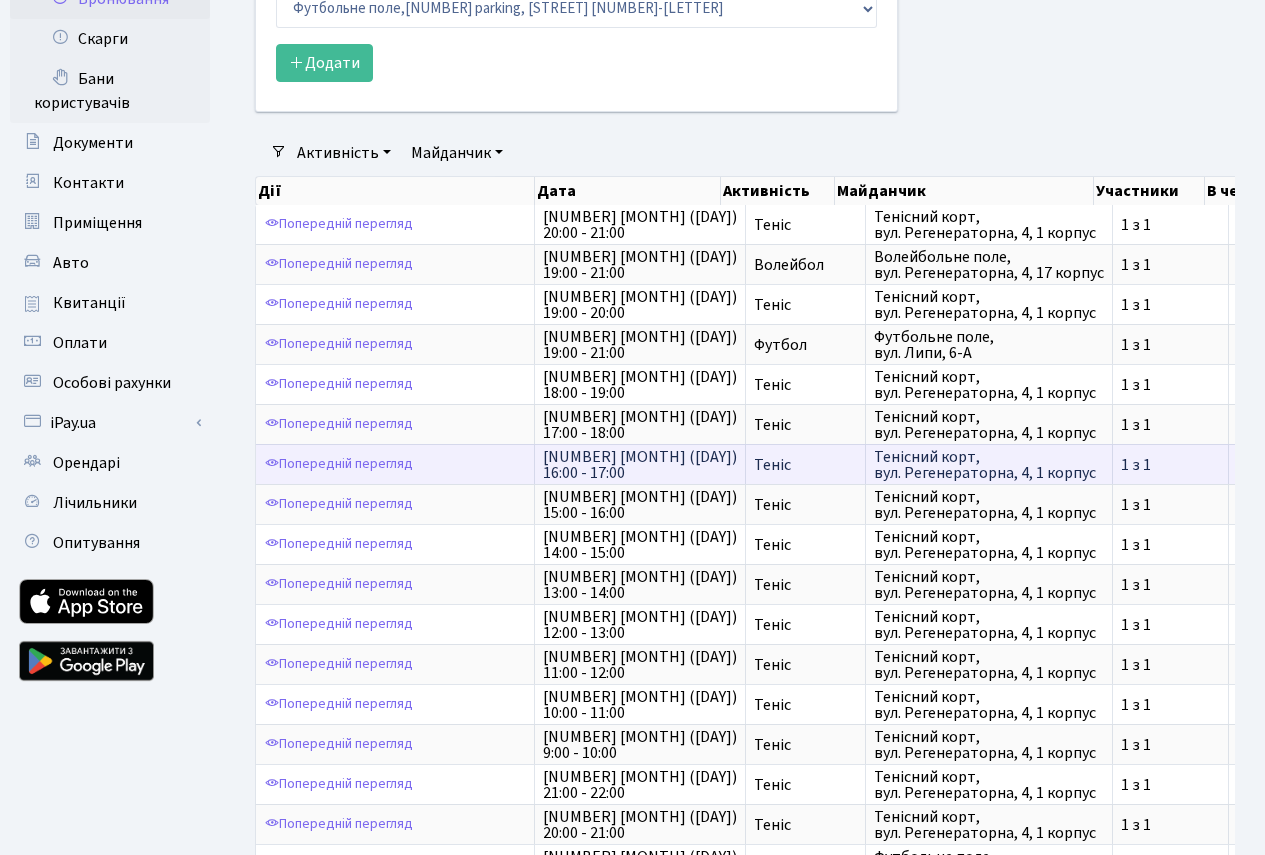 scroll, scrollTop: 0, scrollLeft: 0, axis: both 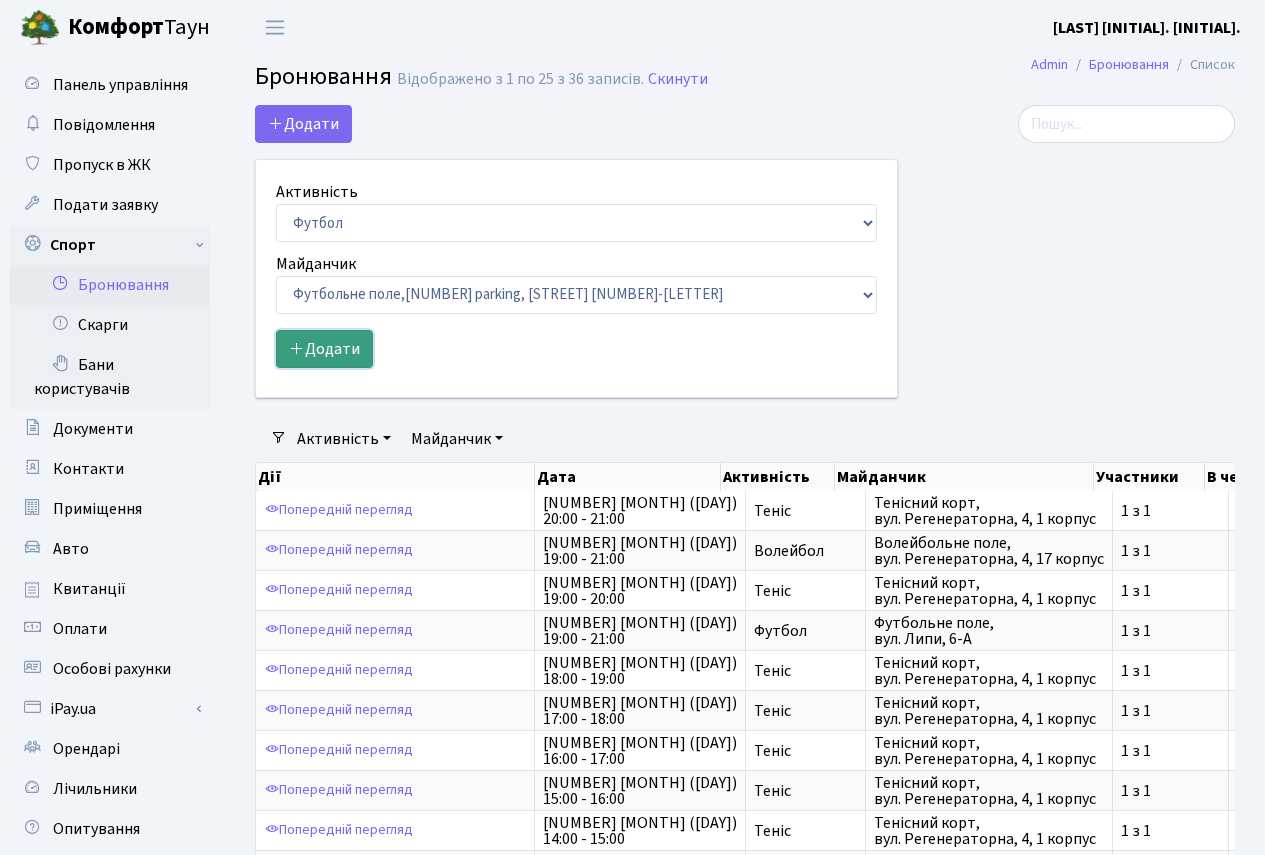 click on "Додати" at bounding box center (324, 349) 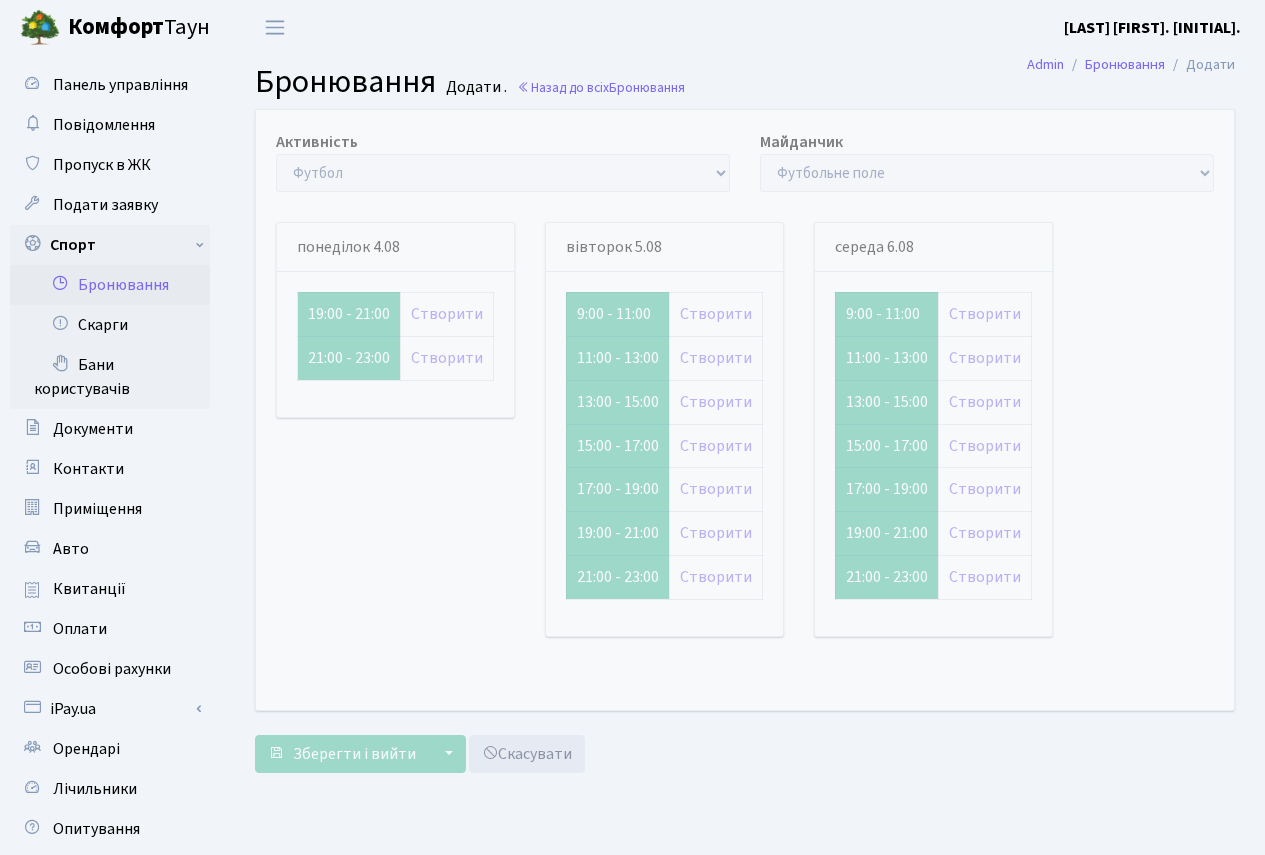 scroll, scrollTop: 0, scrollLeft: 0, axis: both 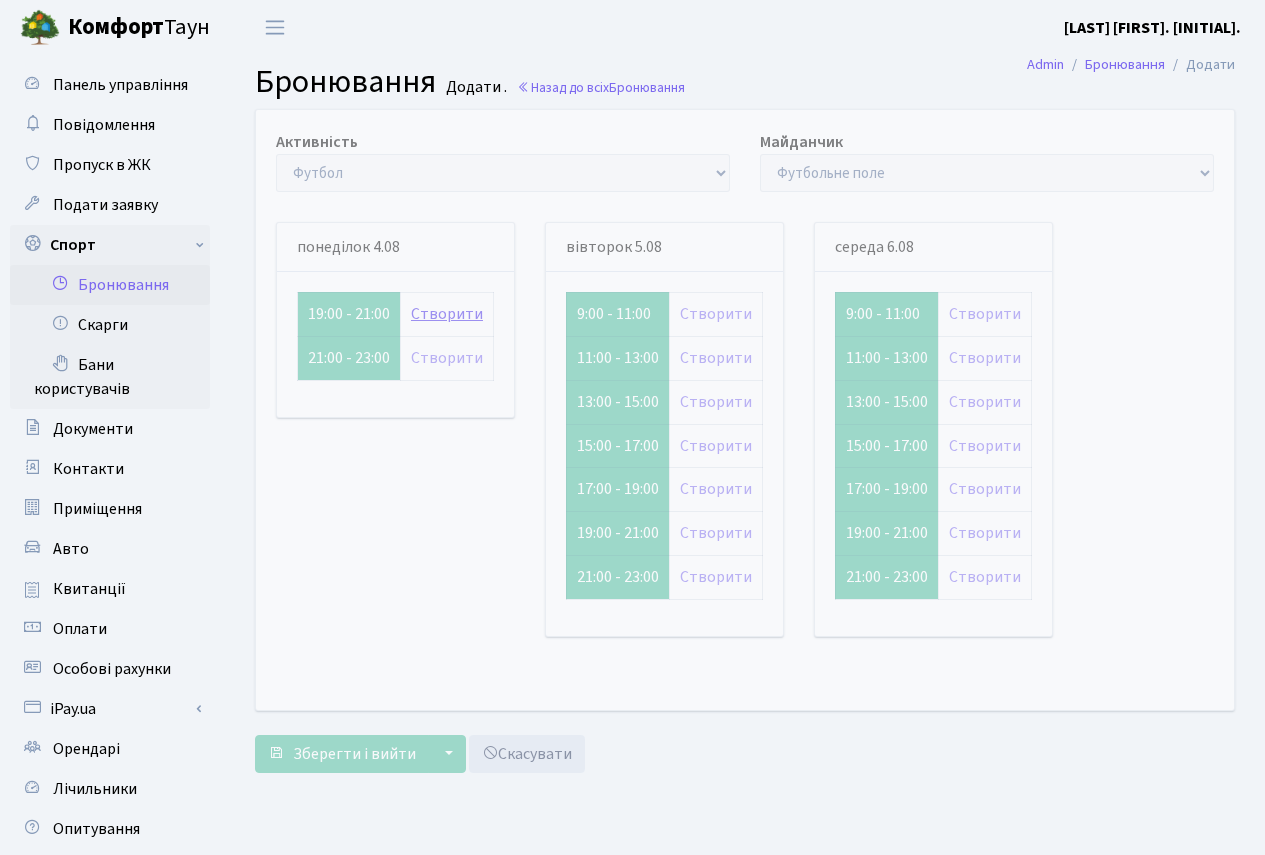 click on "Створити" at bounding box center [447, 314] 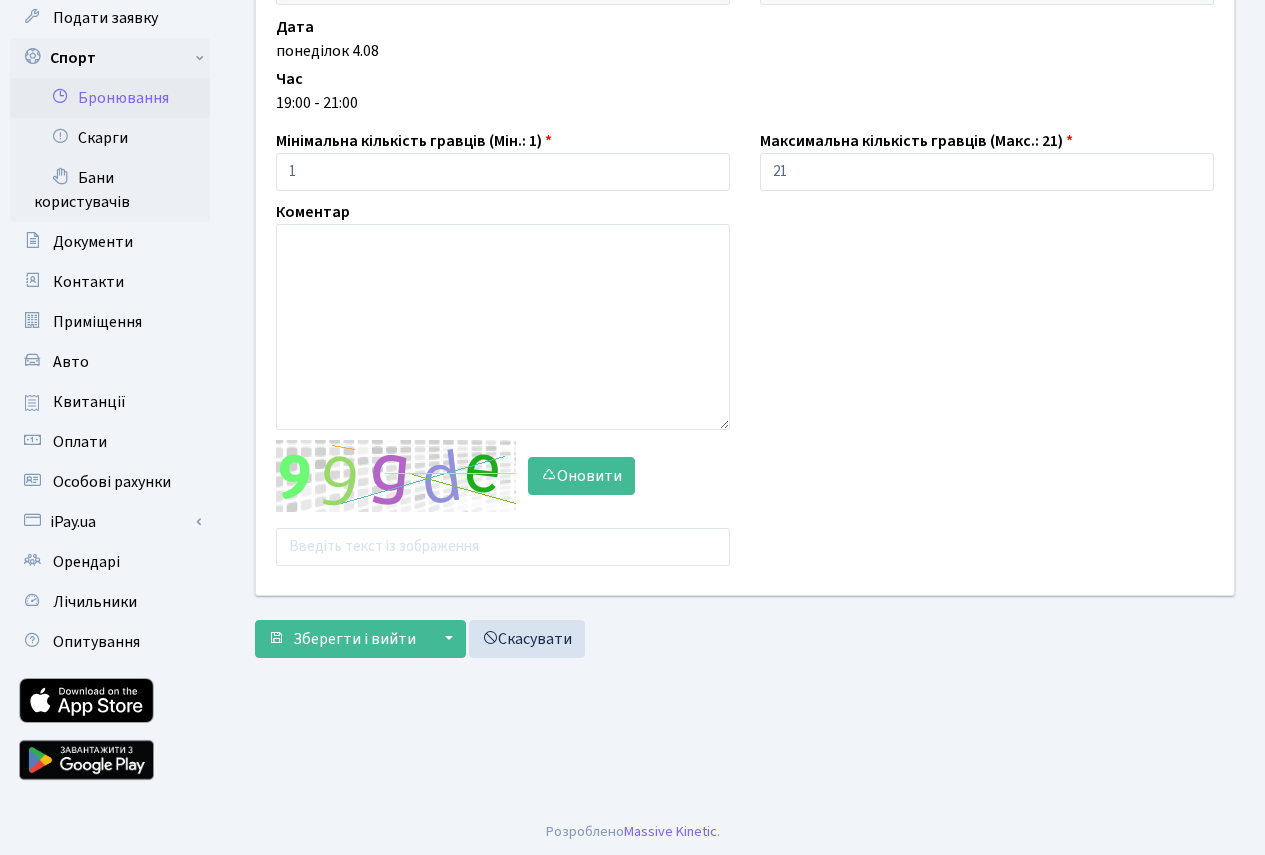 scroll, scrollTop: 189, scrollLeft: 0, axis: vertical 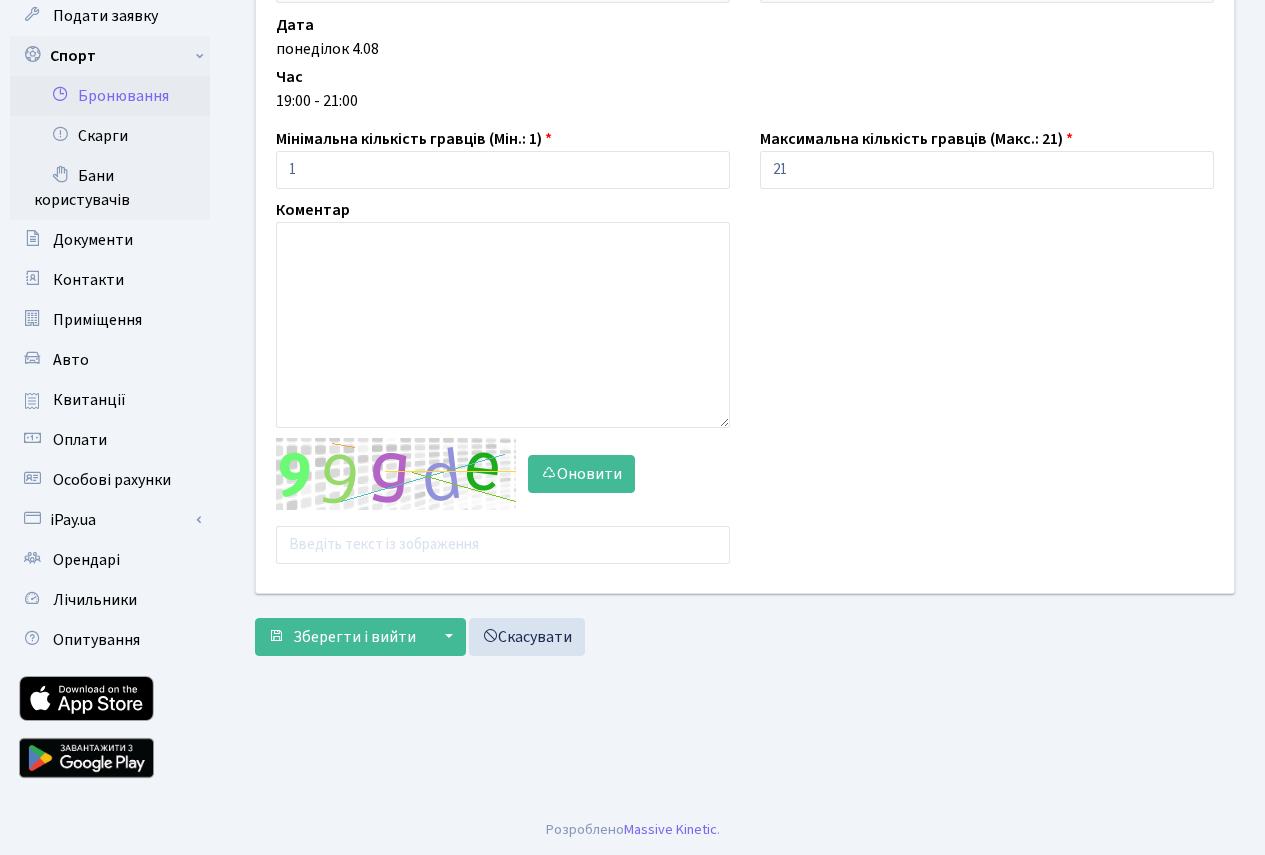 click on "Активність
-
Баскетбол
Волейбол
Йога
Катання на роликах
Настільний теніс
Теніс
Футбол
Фітнес
Майданчик
-
Баскетбольне / футбольне поле" at bounding box center (745, 257) 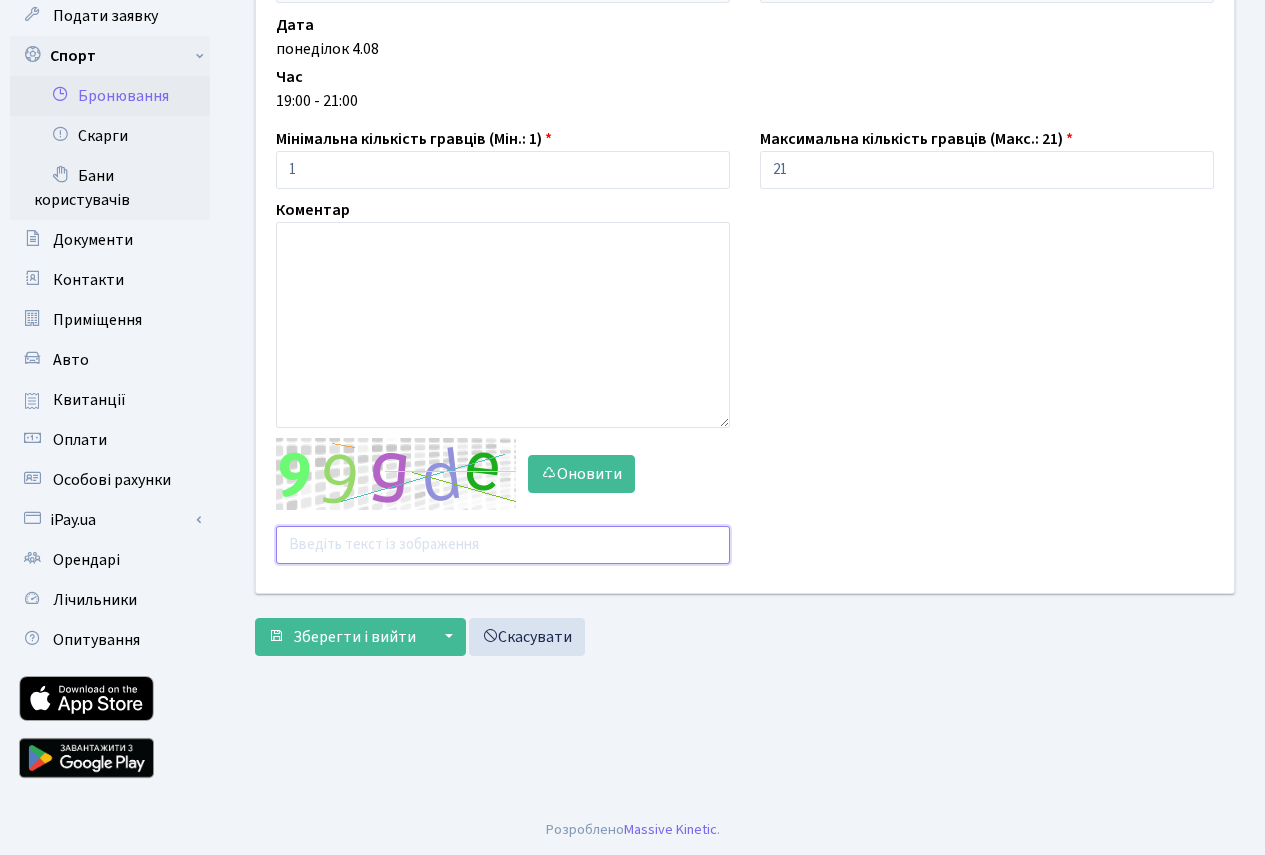 click at bounding box center [503, 545] 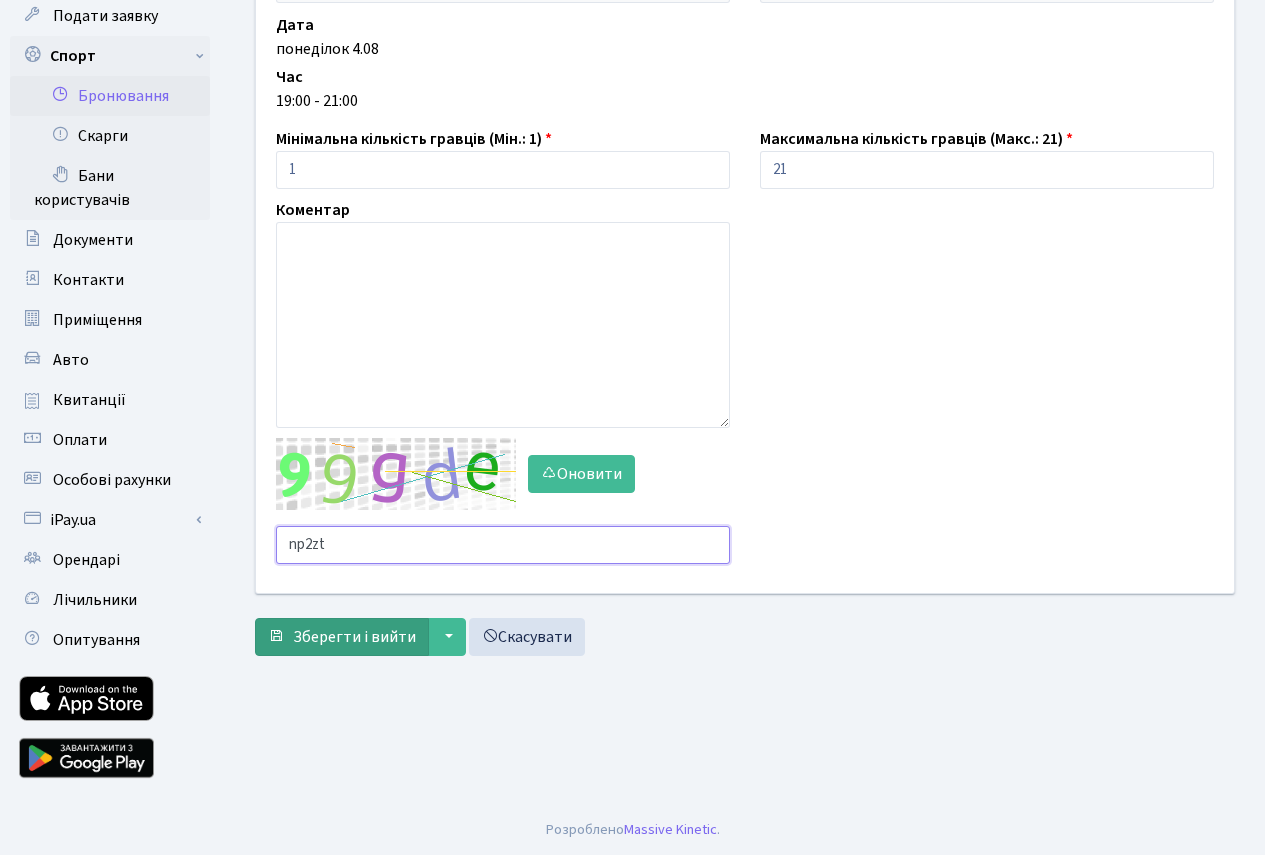 type on "np2zt" 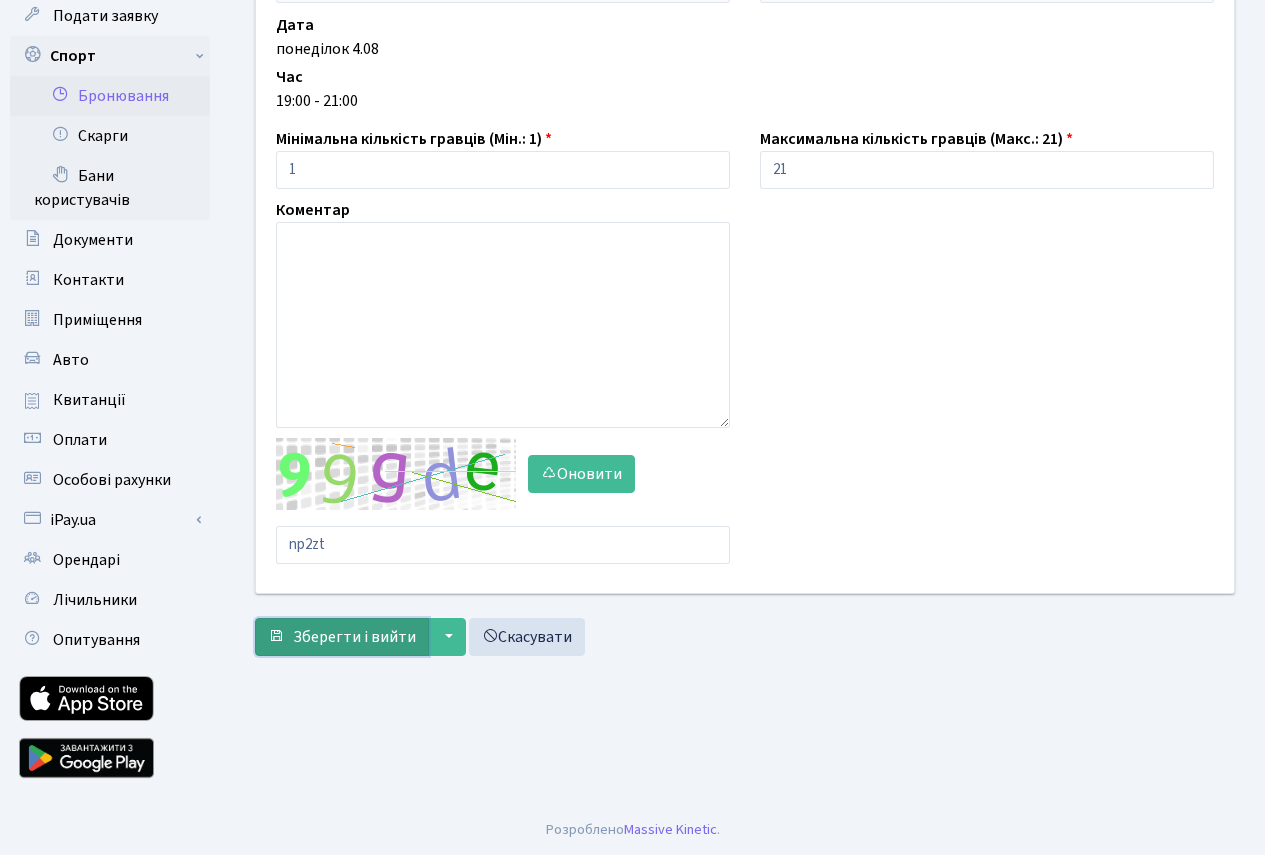 click on "Зберегти і вийти" at bounding box center [354, 637] 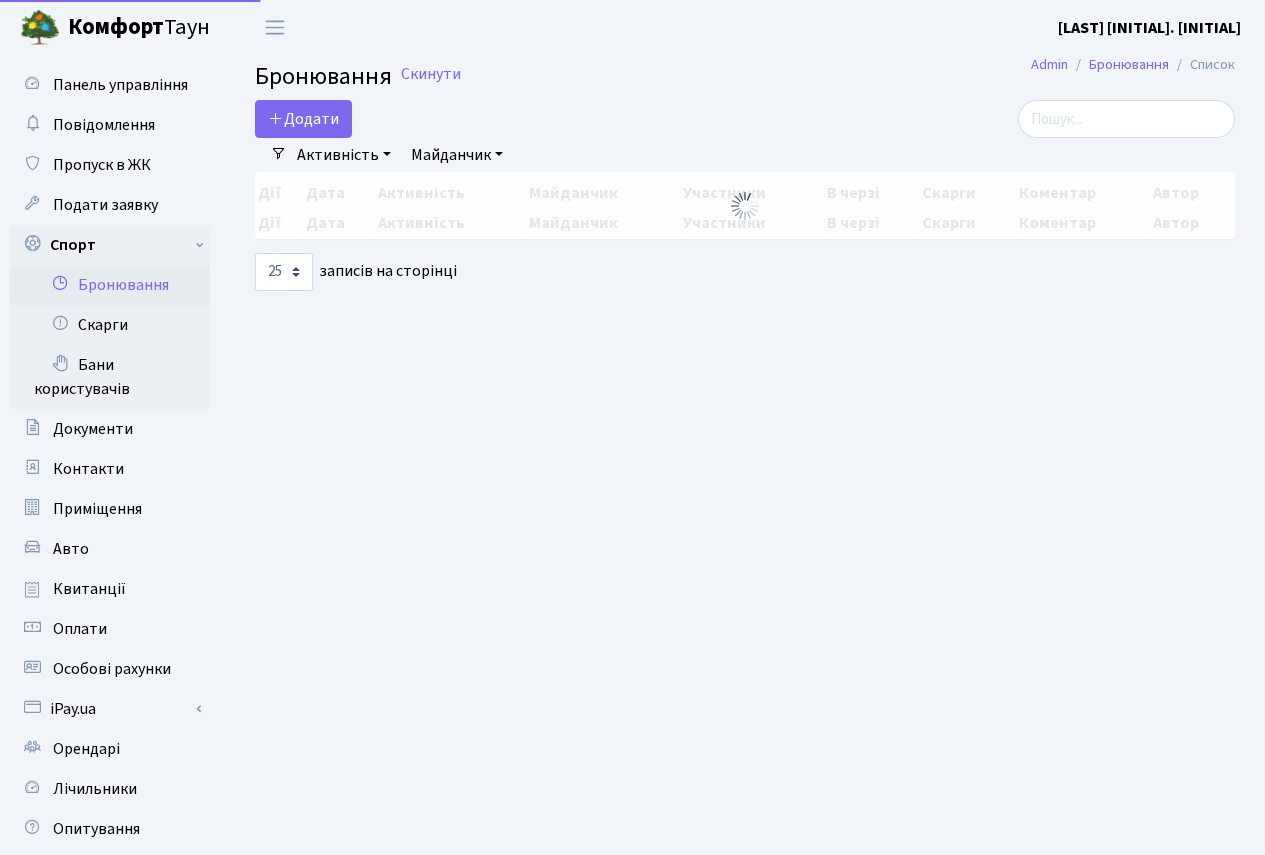 select on "25" 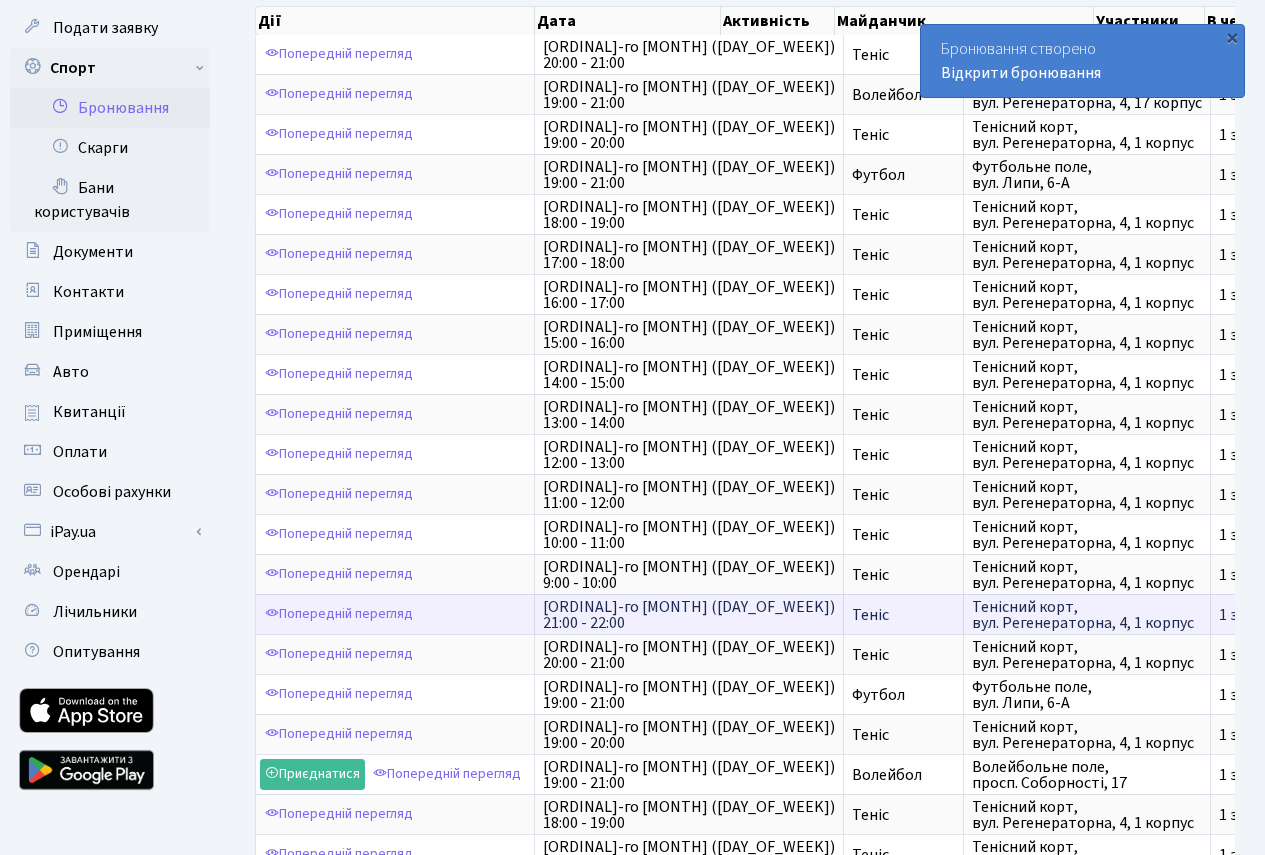 scroll, scrollTop: 507, scrollLeft: 0, axis: vertical 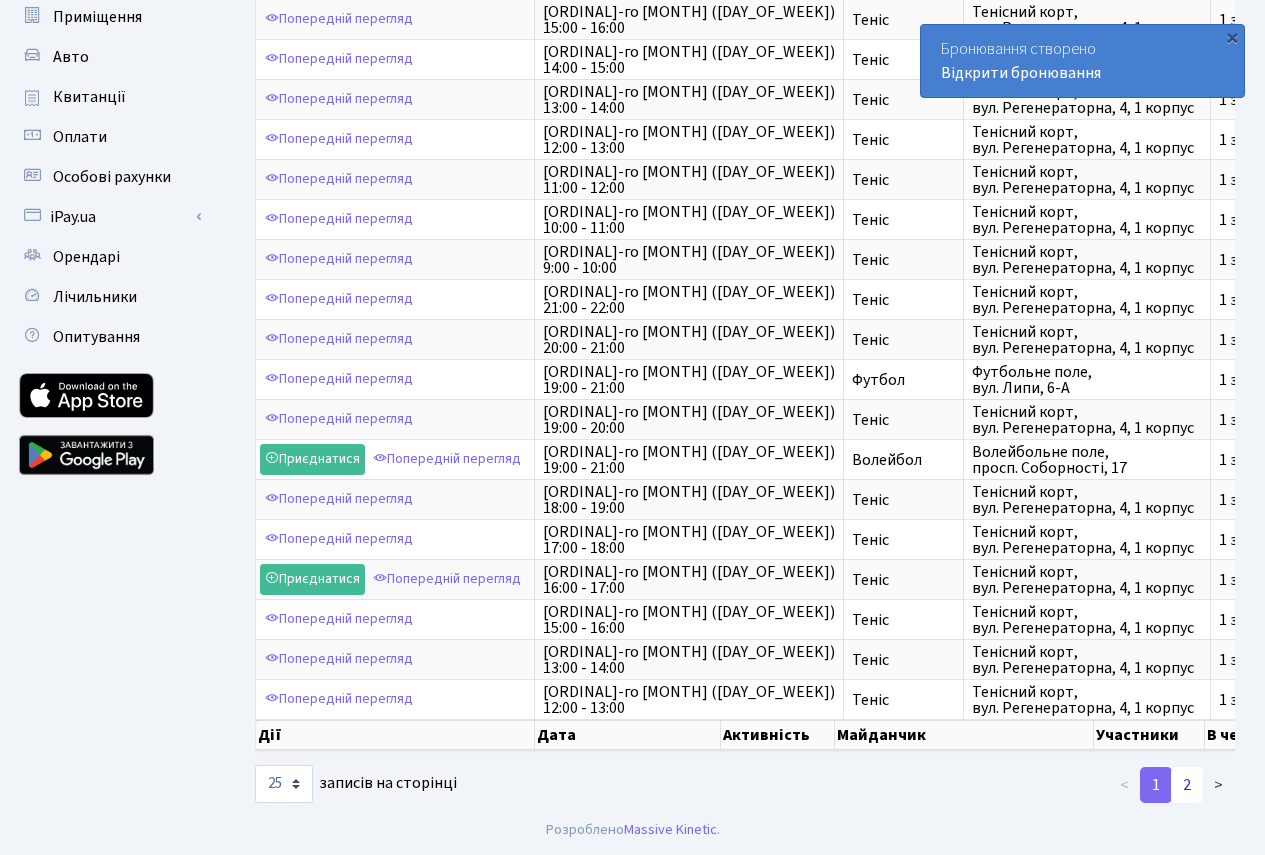 click on "2" at bounding box center (1187, 785) 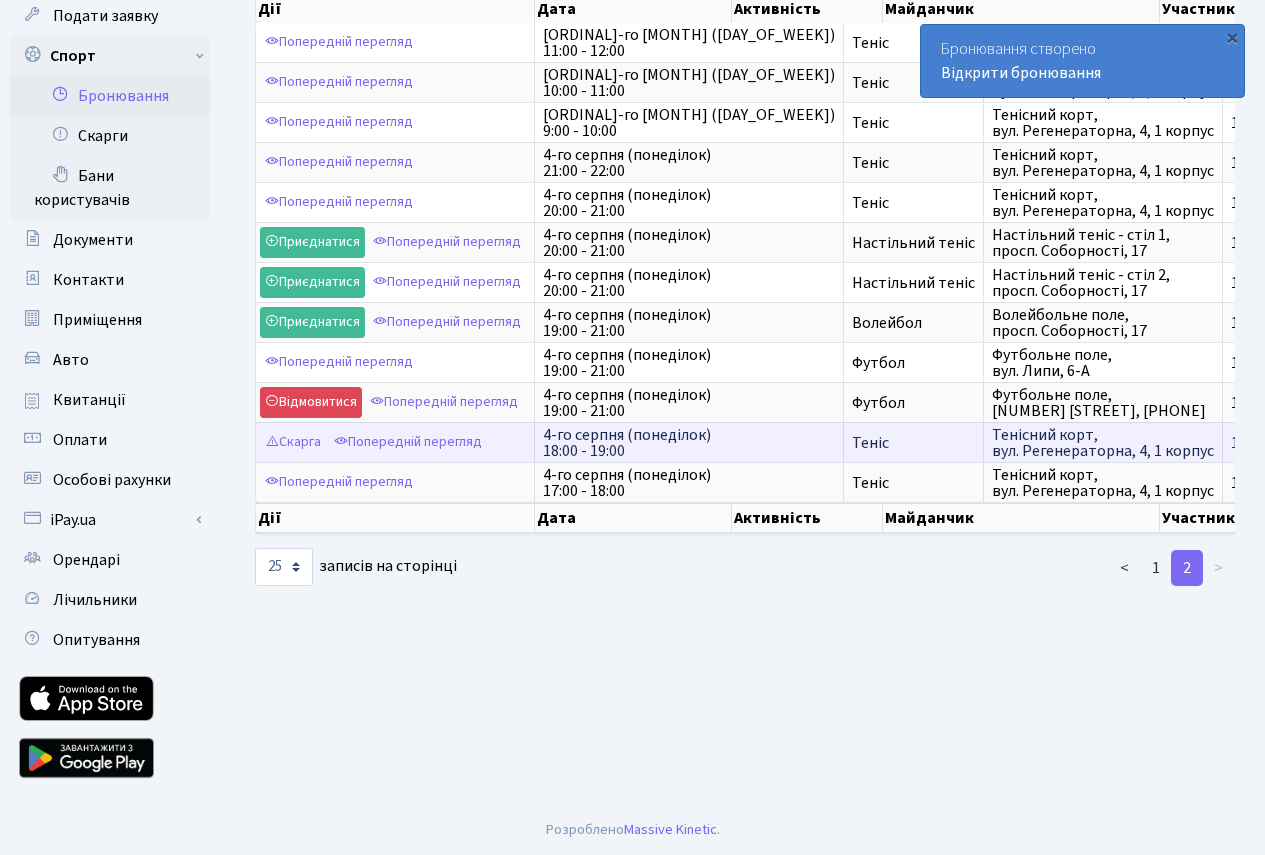 scroll, scrollTop: 0, scrollLeft: 0, axis: both 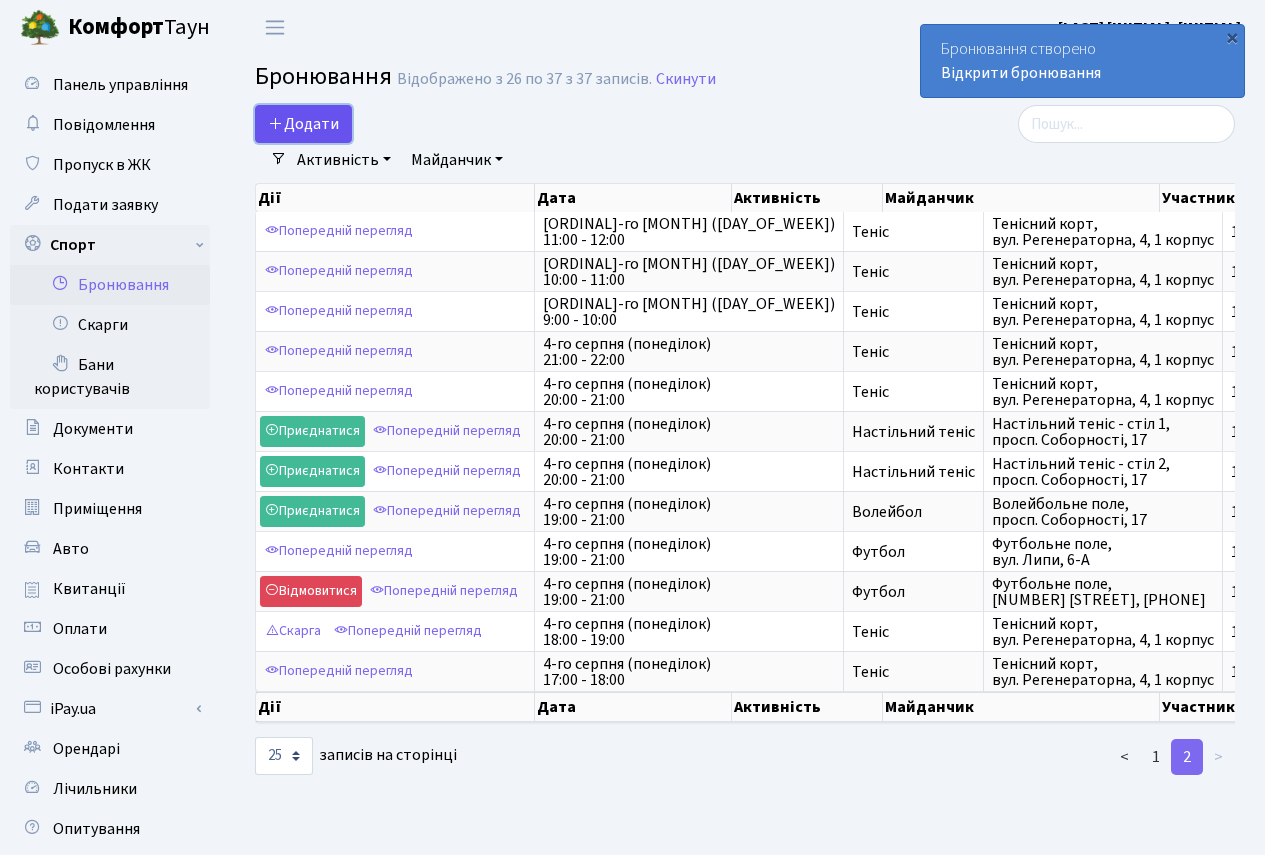 click on "Додати" at bounding box center (303, 124) 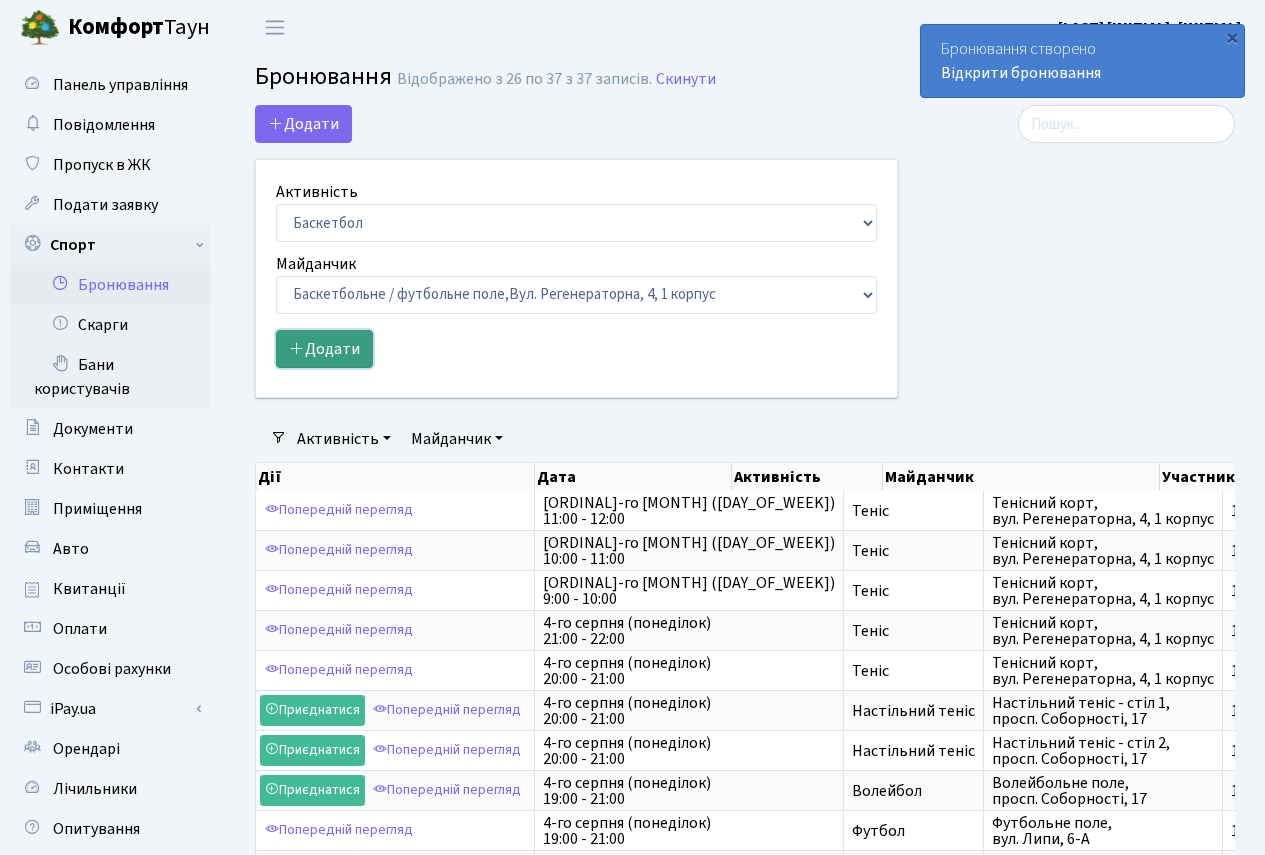 click on "Додати" at bounding box center [324, 349] 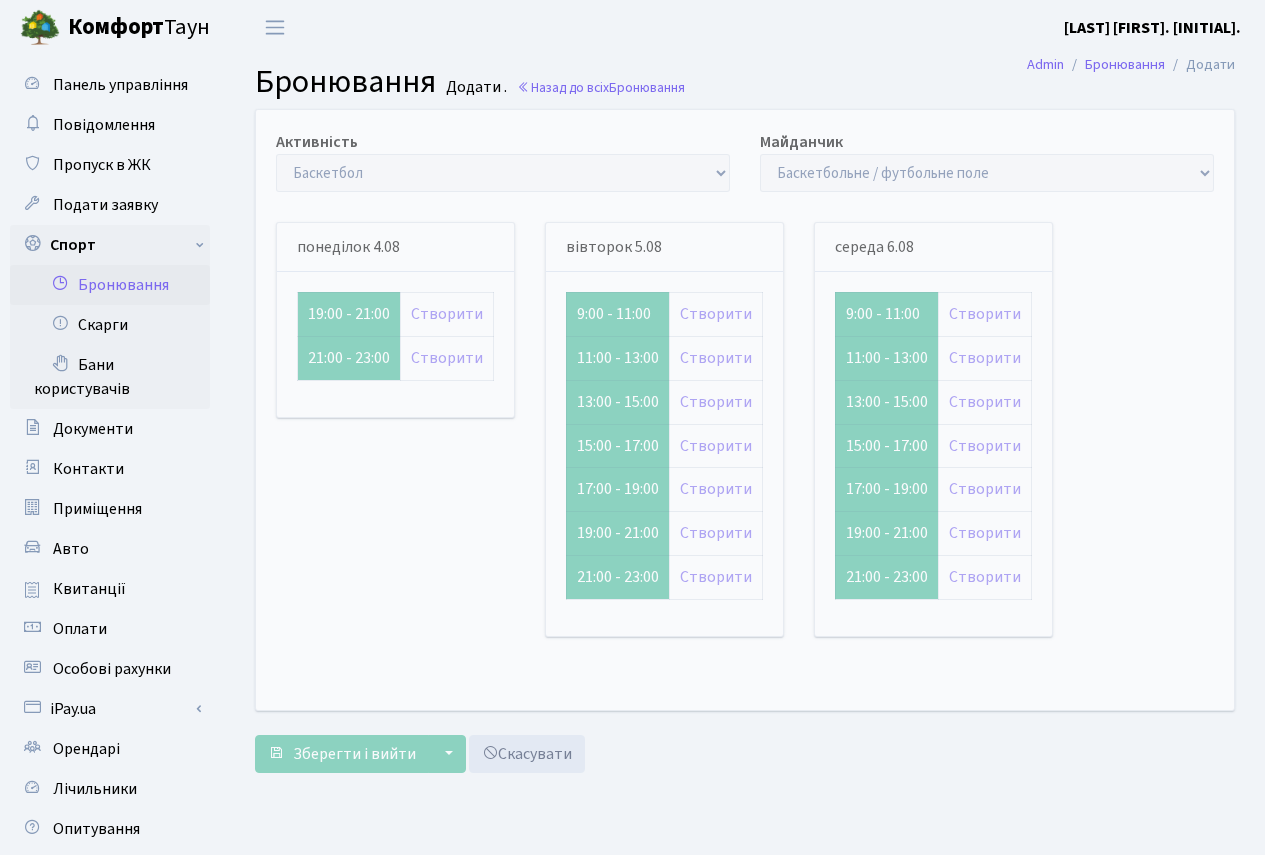 scroll, scrollTop: 0, scrollLeft: 0, axis: both 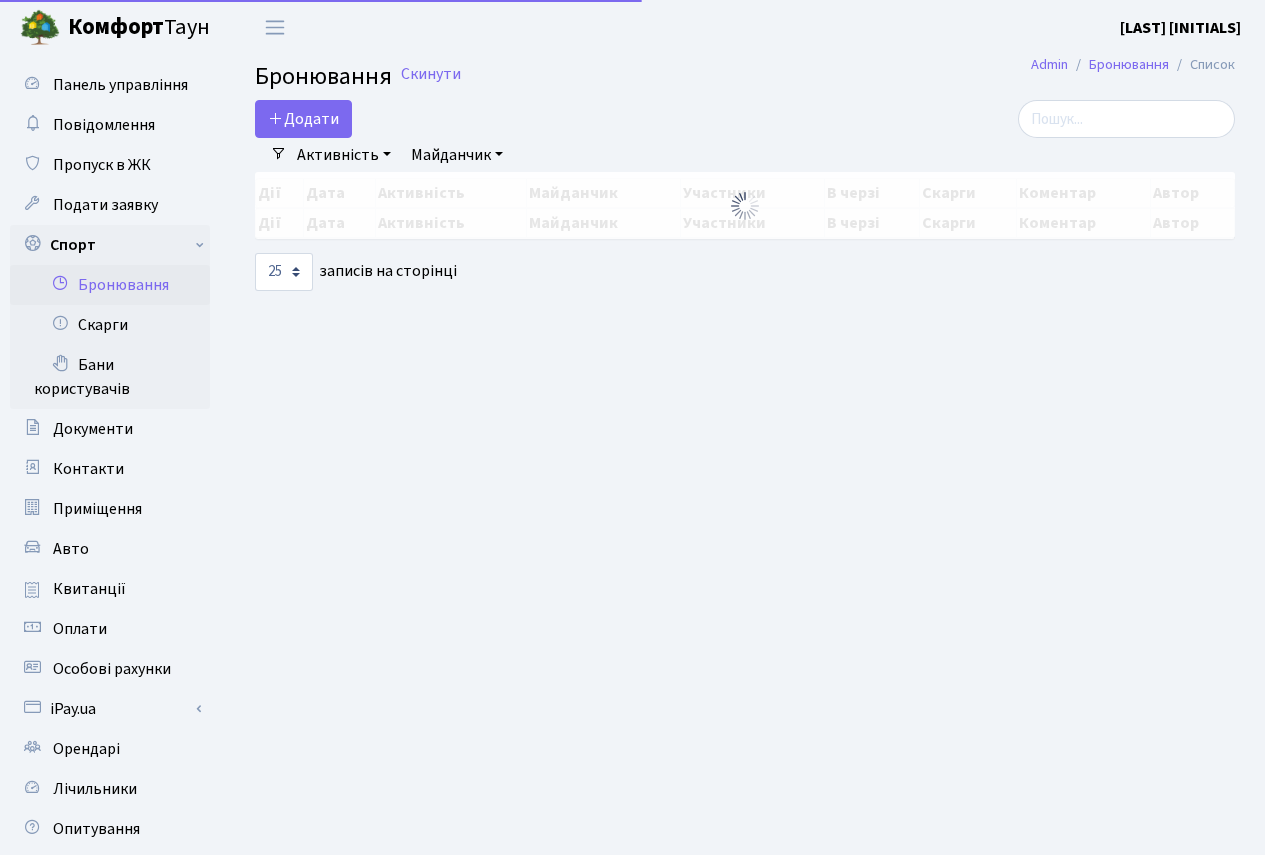 select on "25" 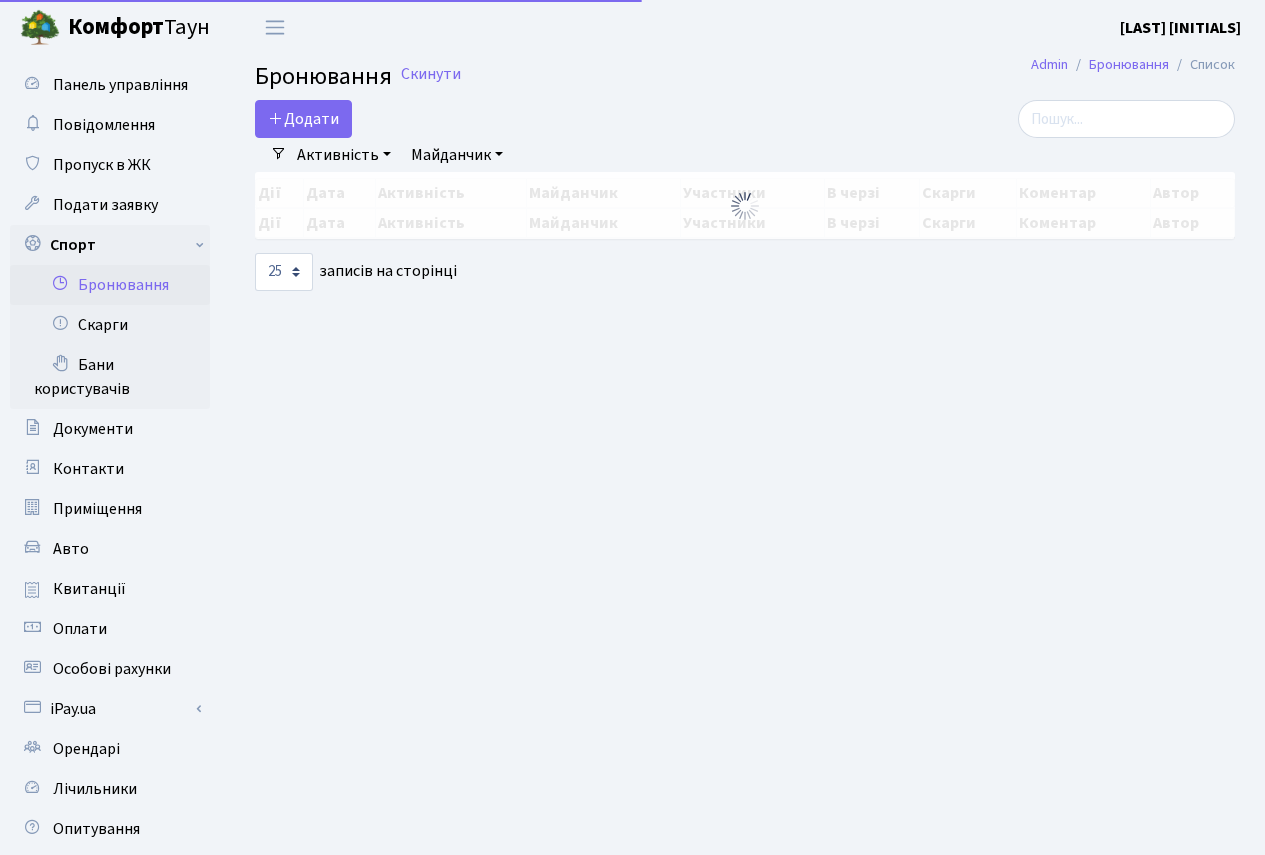 scroll, scrollTop: 0, scrollLeft: 0, axis: both 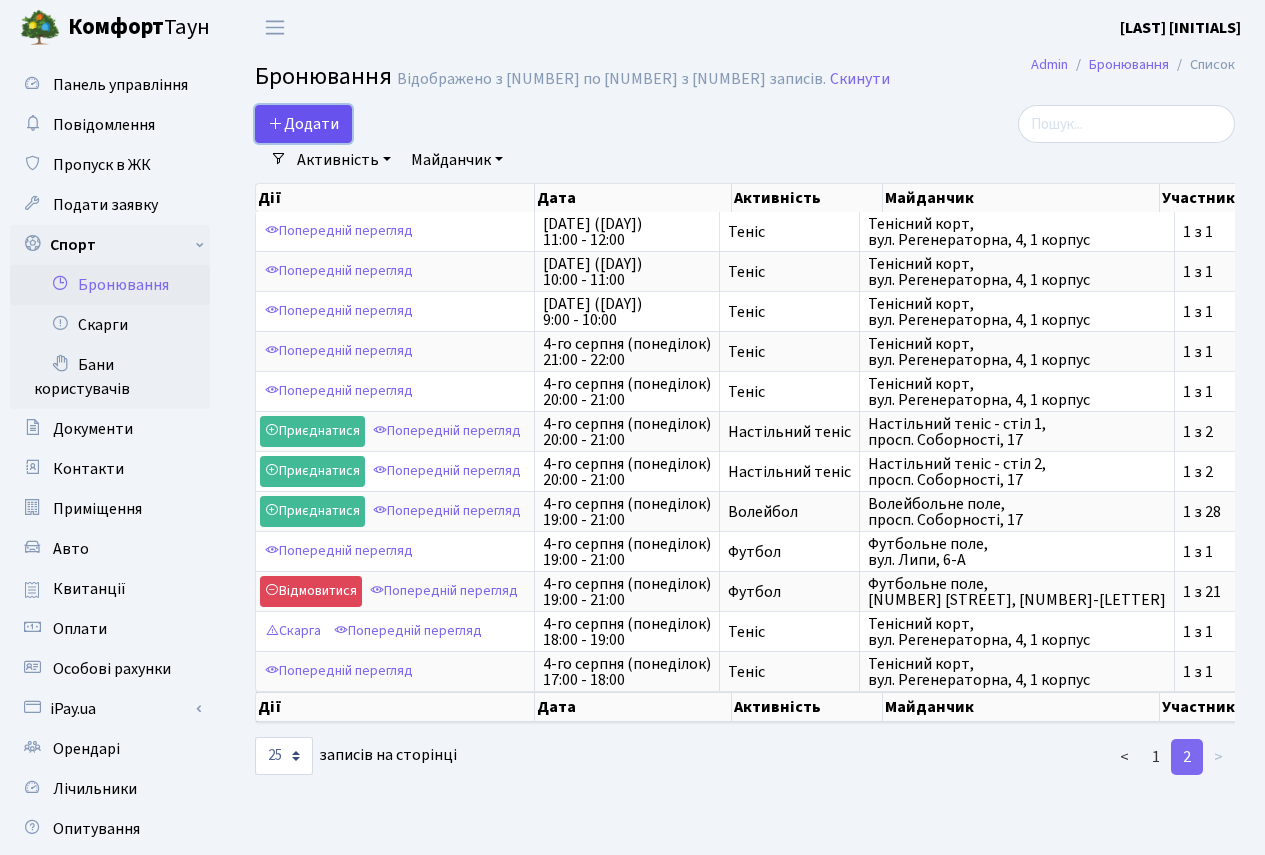 click on "Додати" at bounding box center (303, 124) 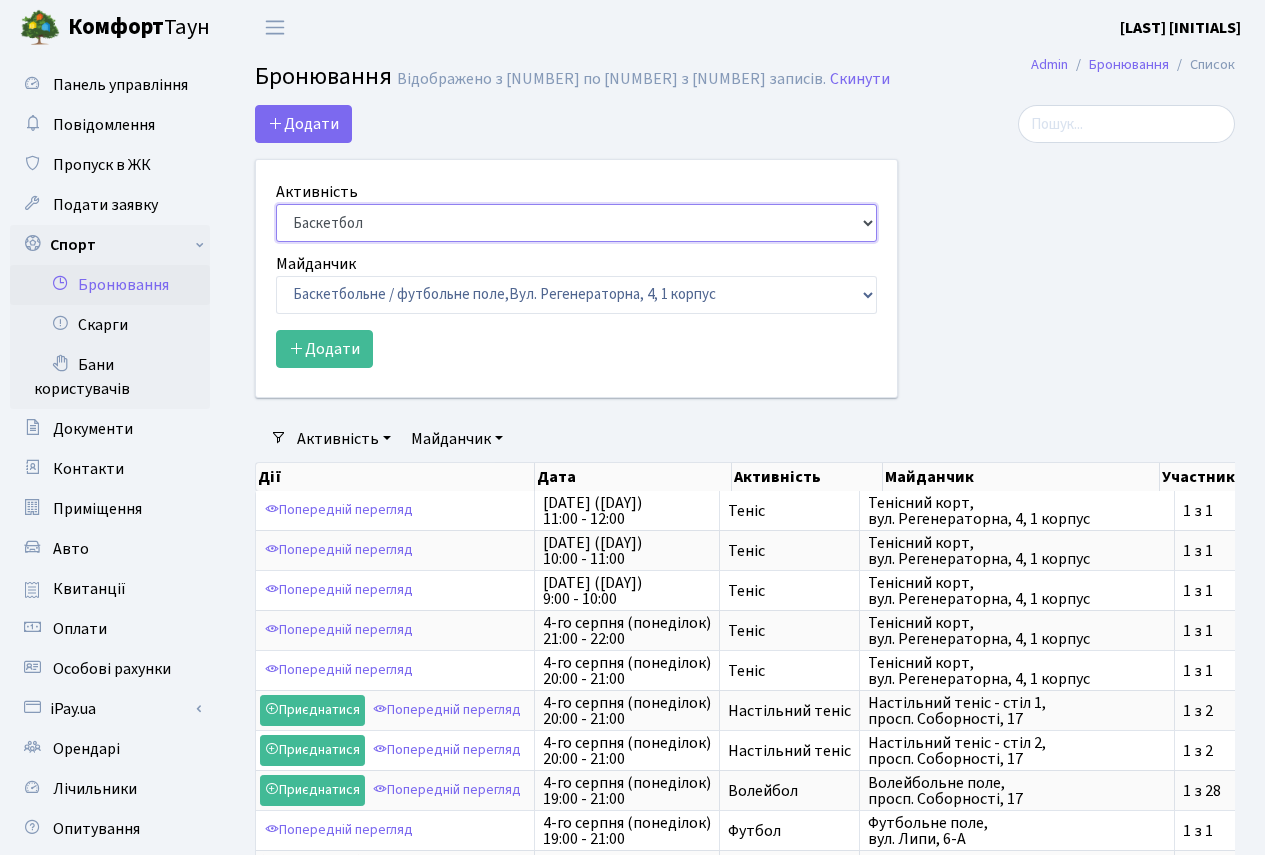 click on "Баскетбол
Волейбол
Йога
Катання на роликах
Настільний теніс
Теніс
Футбол
Фітнес" at bounding box center (576, 223) 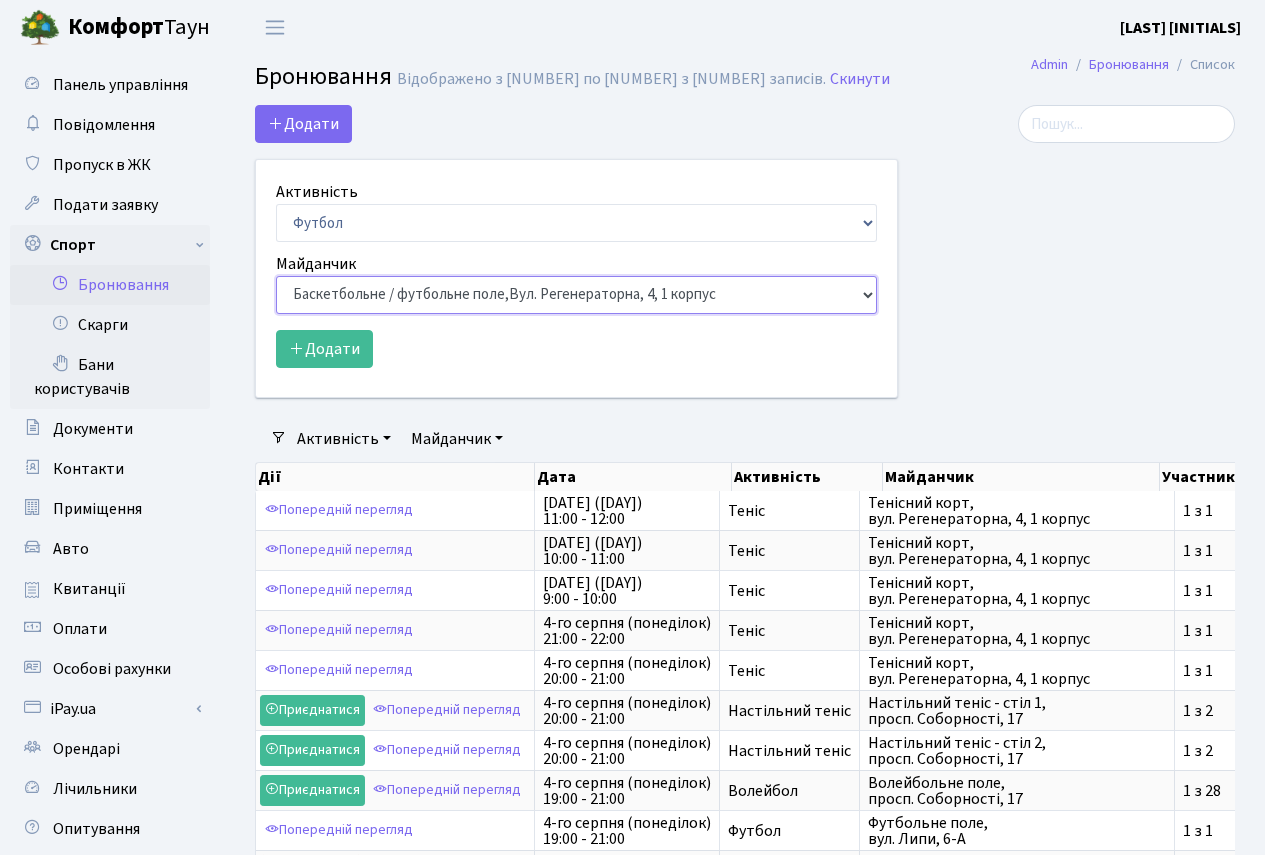 click on "Баскетбольне / футбольне поле,  Вул. Регенераторна, 4, 1 корпус
Баскетбольне поле,  вул. Регенераторна, 4, 17 корпус
Баскетбольне поле,  просп. Соборності, 17
Волейбольне поле,  вул. Регенераторна, 4, 17 корпус
Волейбольне поле,  33 паркінг, вул. Регенераторна, 4-Д
Волейбольне поле,  просп. Соборності, 17
Настільний теніс - стіл 1,  просп. Соборності, 17 Тенісний корт," at bounding box center [576, 295] 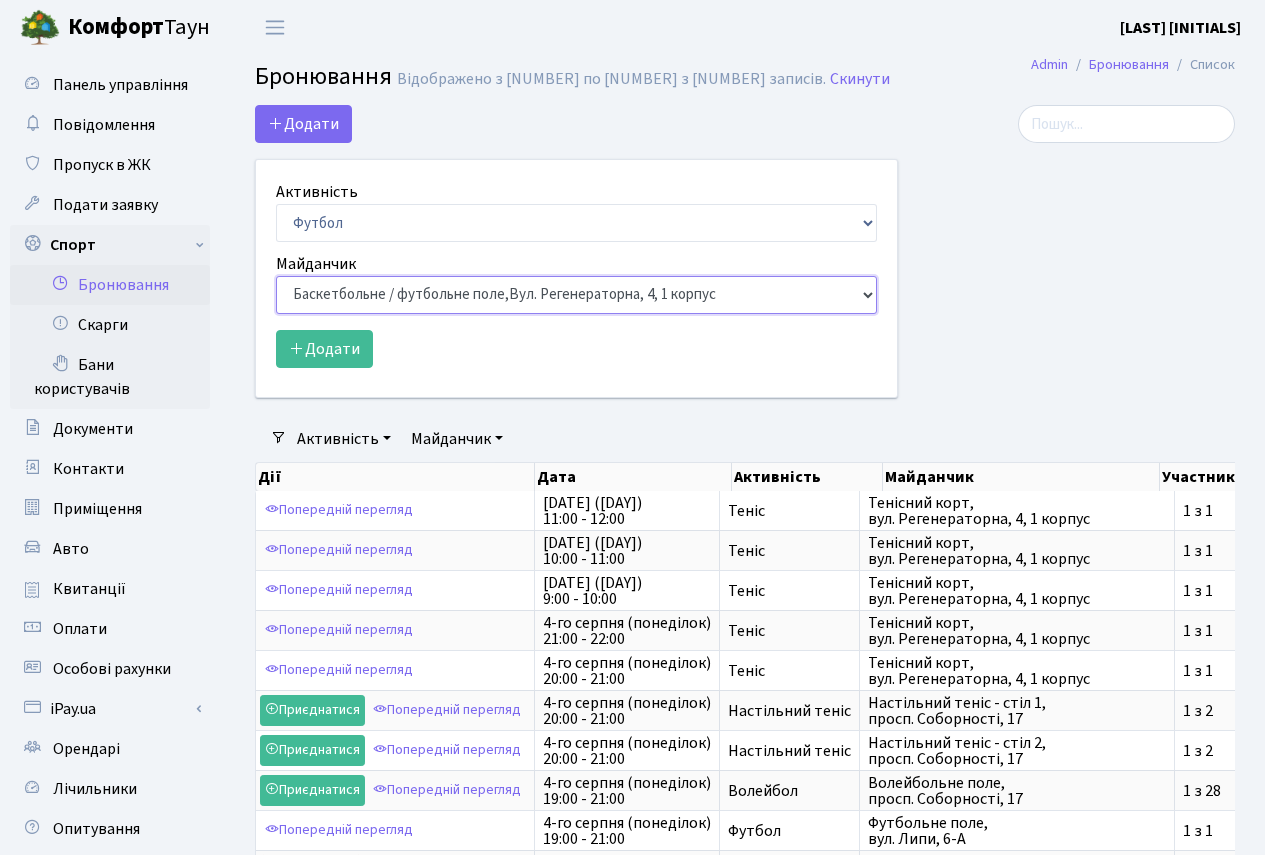 select on "6" 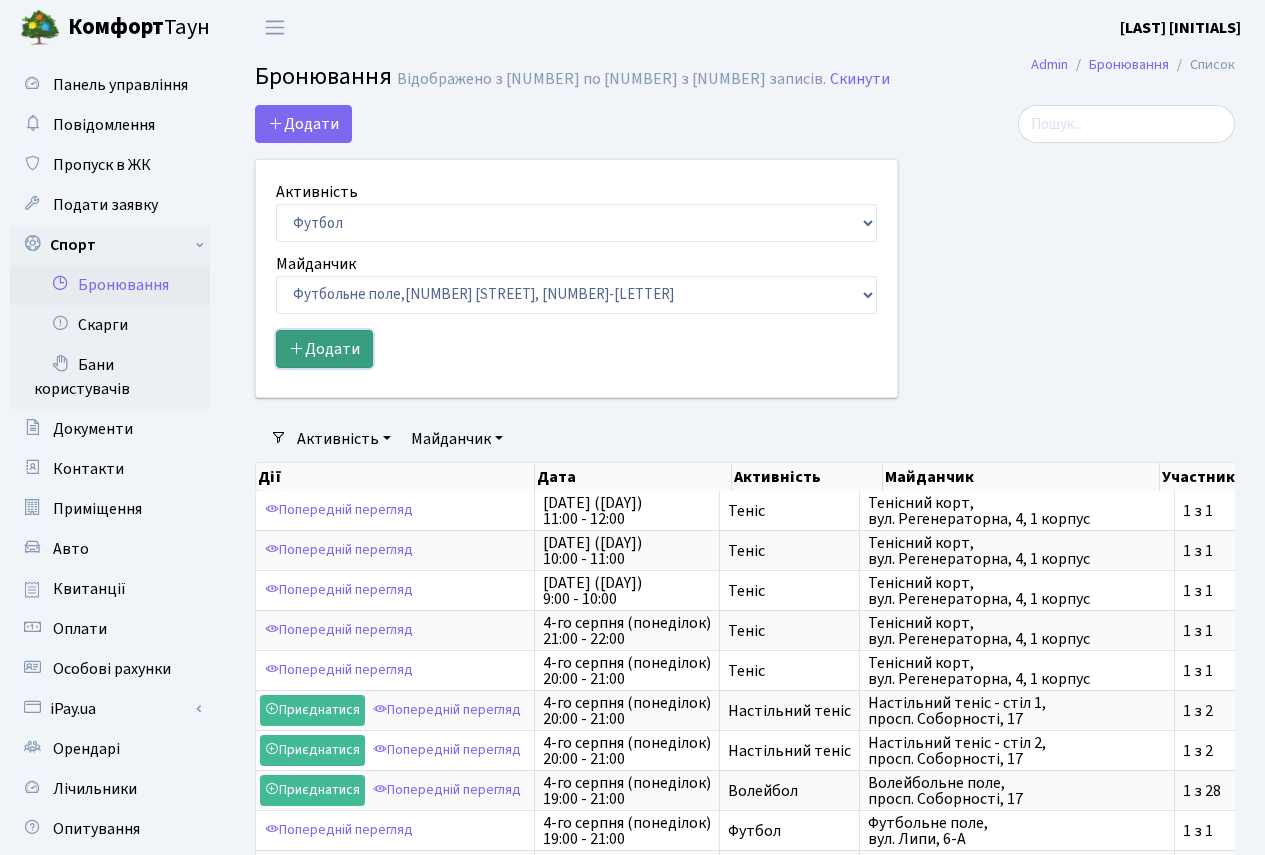 click on "Додати" at bounding box center [324, 349] 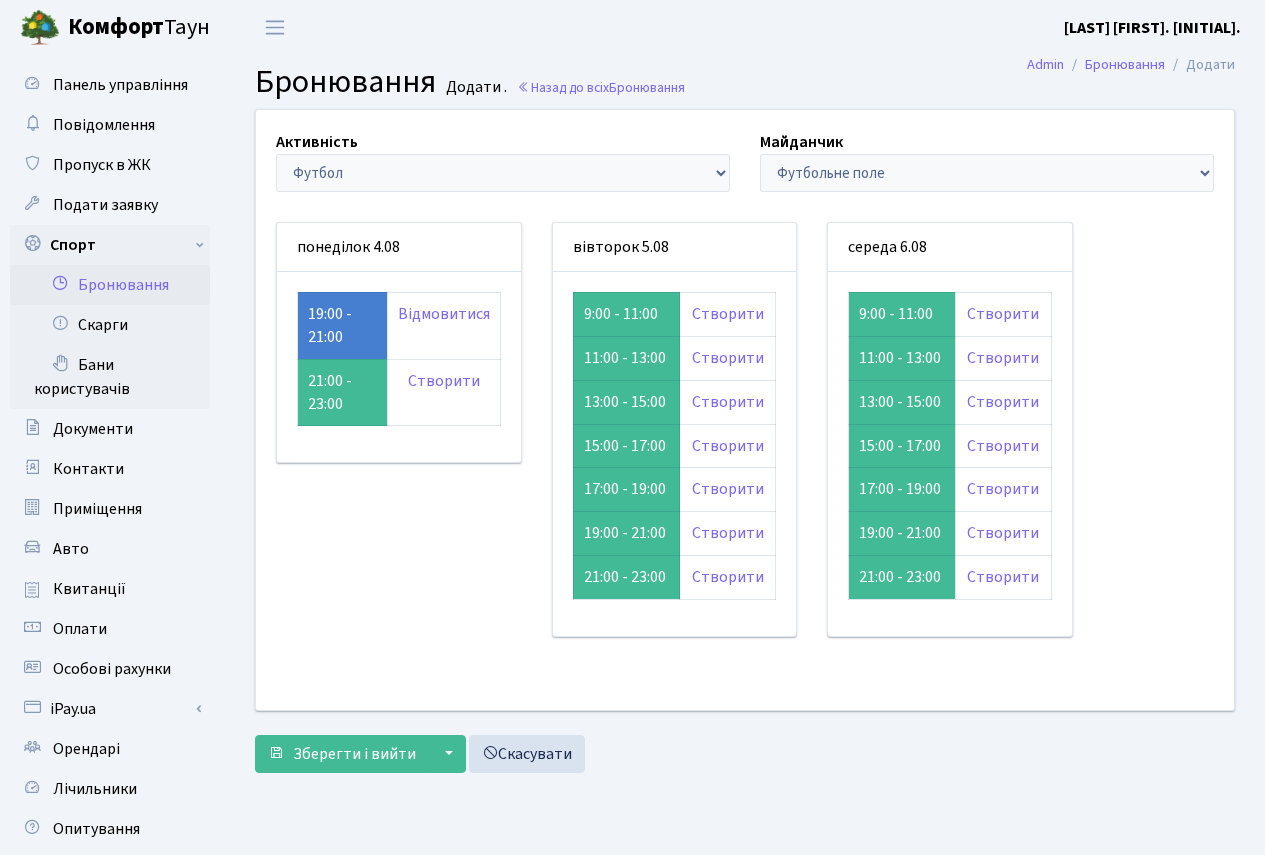 scroll, scrollTop: 0, scrollLeft: 0, axis: both 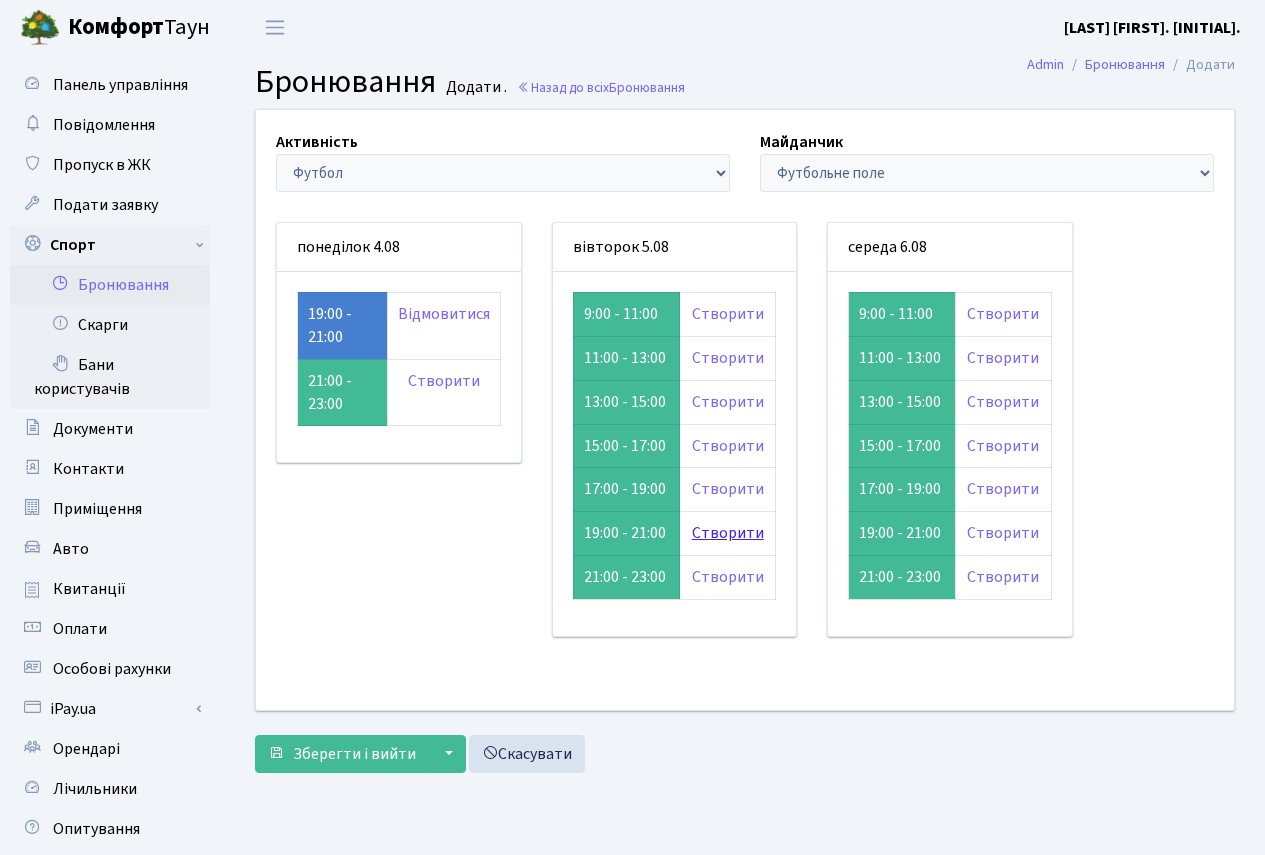 click on "Створити" at bounding box center [728, 533] 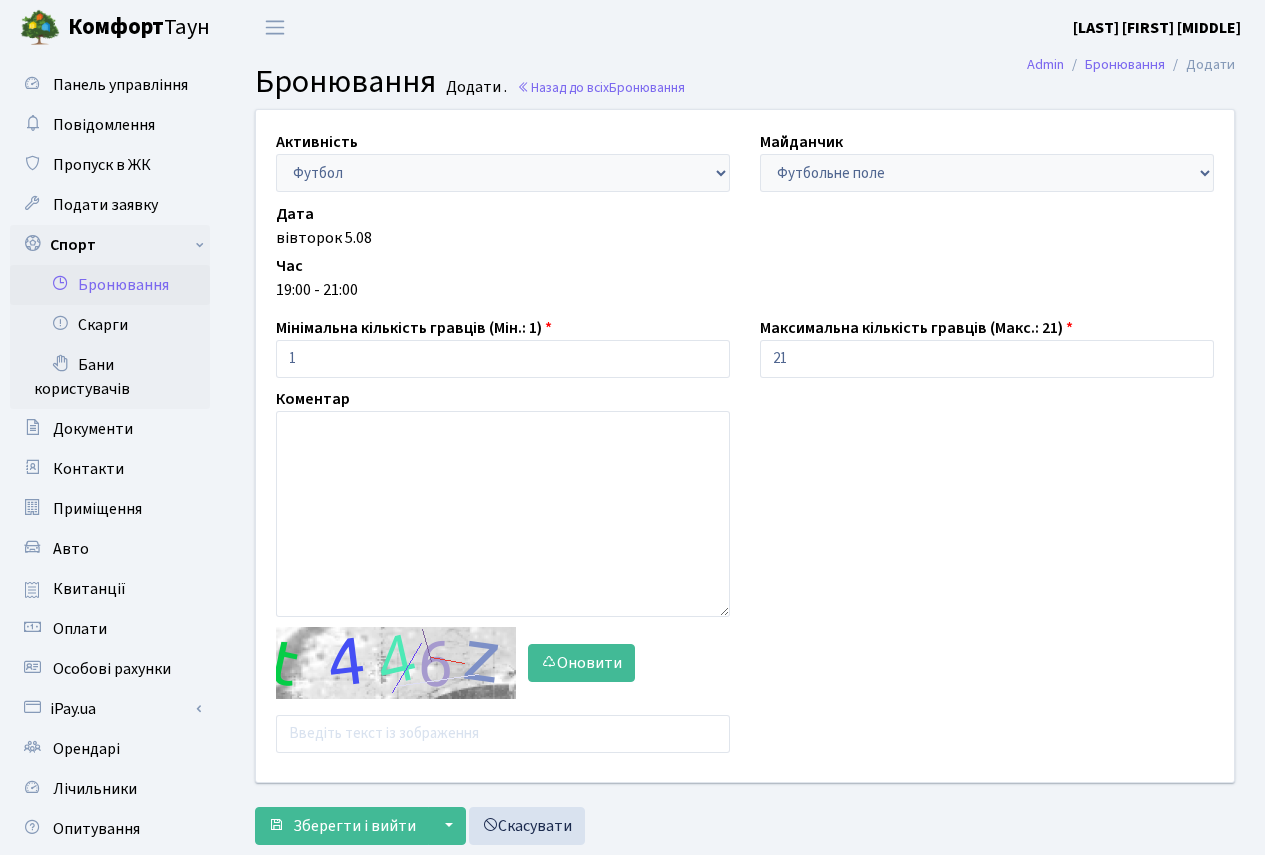 scroll, scrollTop: 0, scrollLeft: 0, axis: both 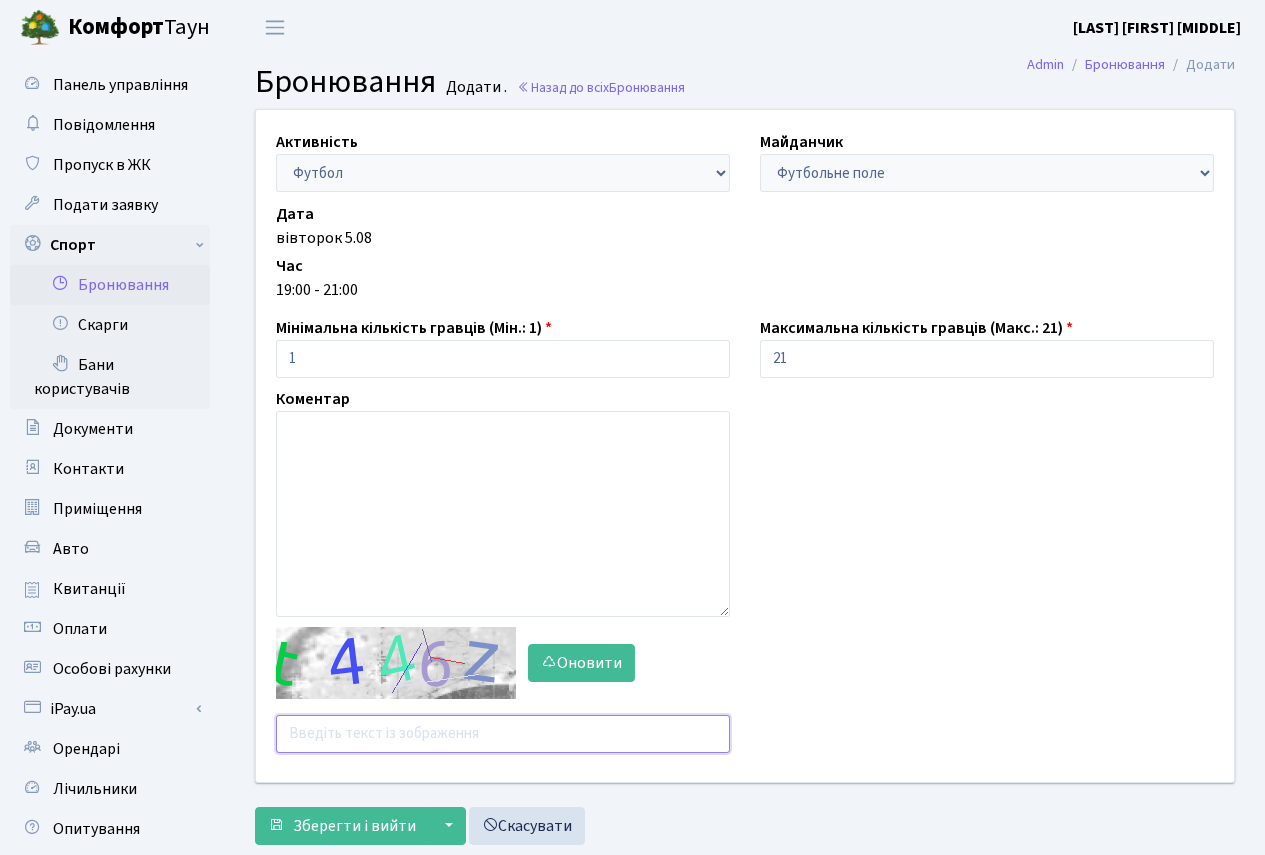 click at bounding box center [503, 734] 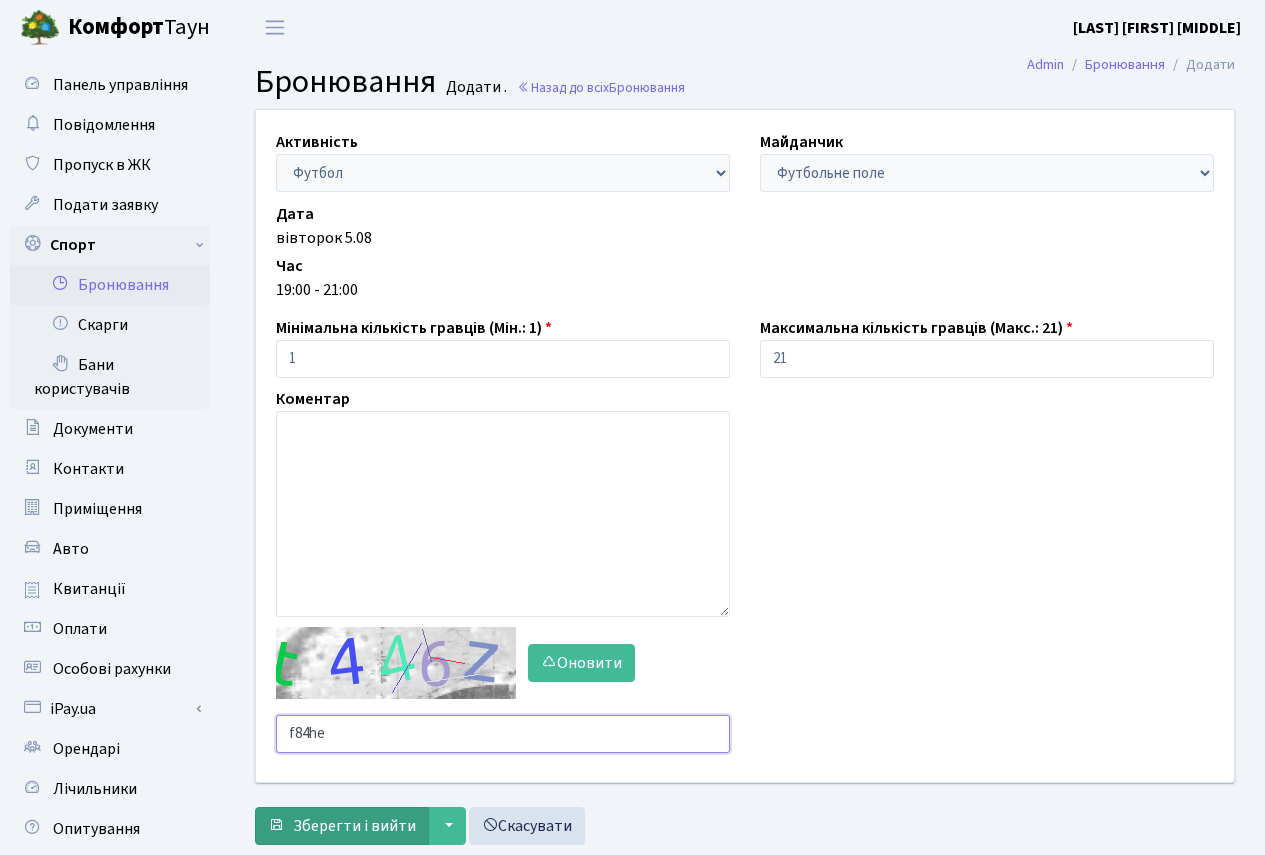 type on "f84he" 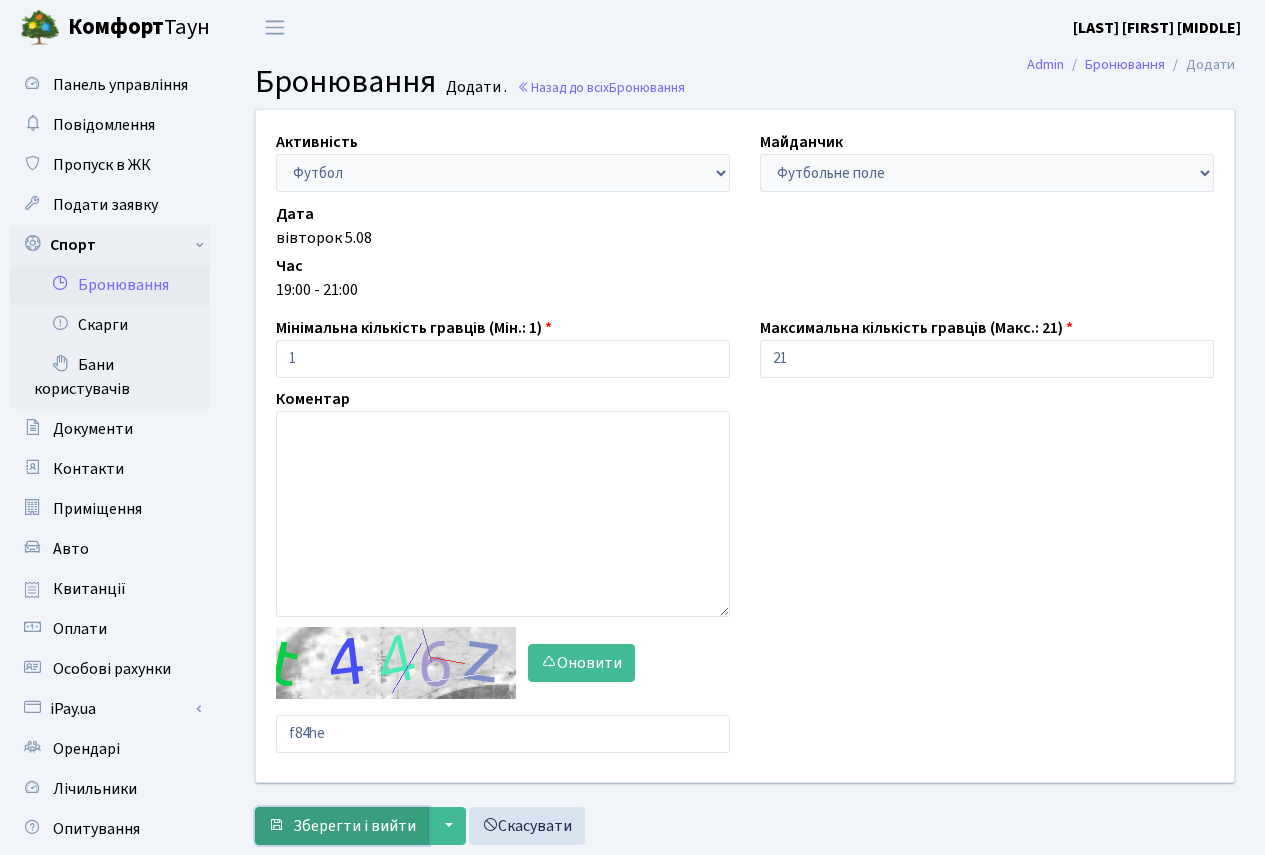 click on "Зберегти і вийти" at bounding box center [342, 826] 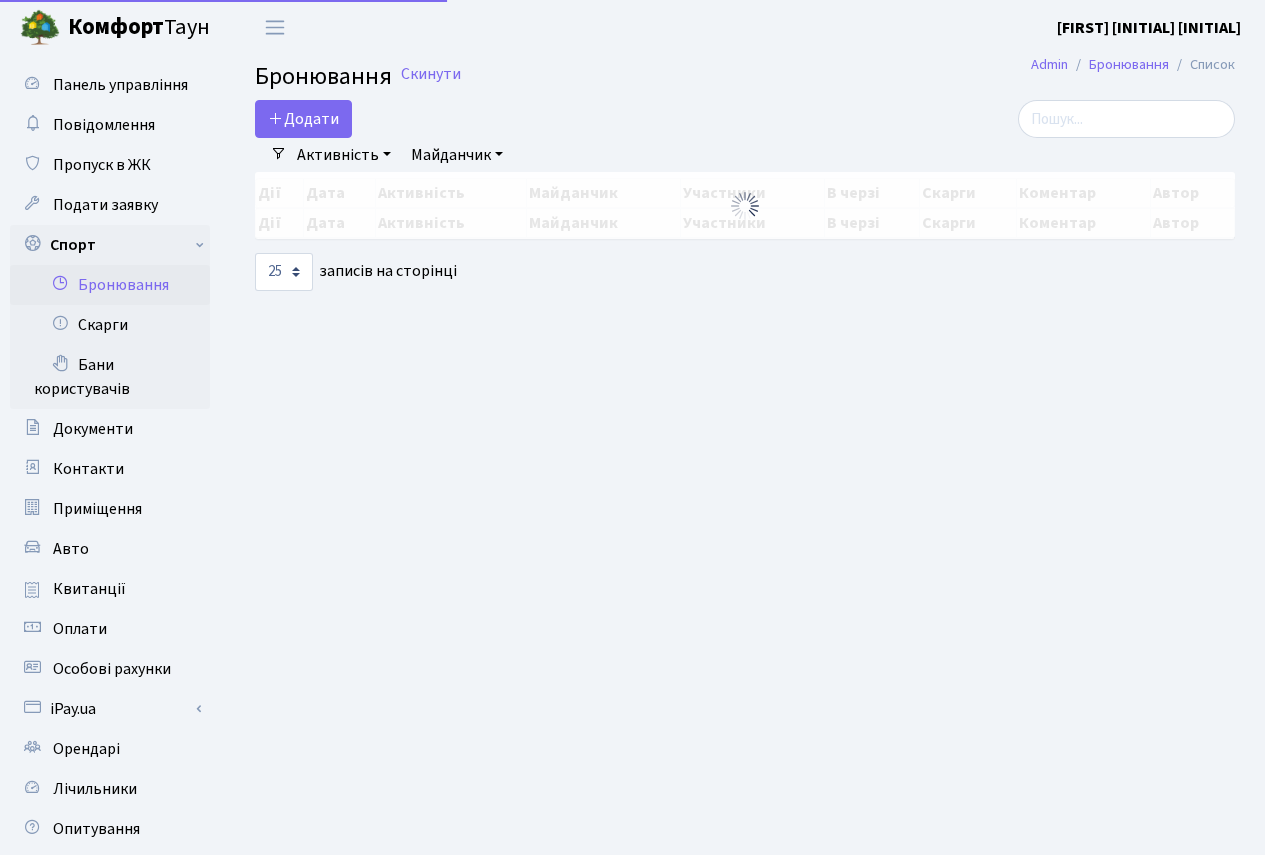 select on "25" 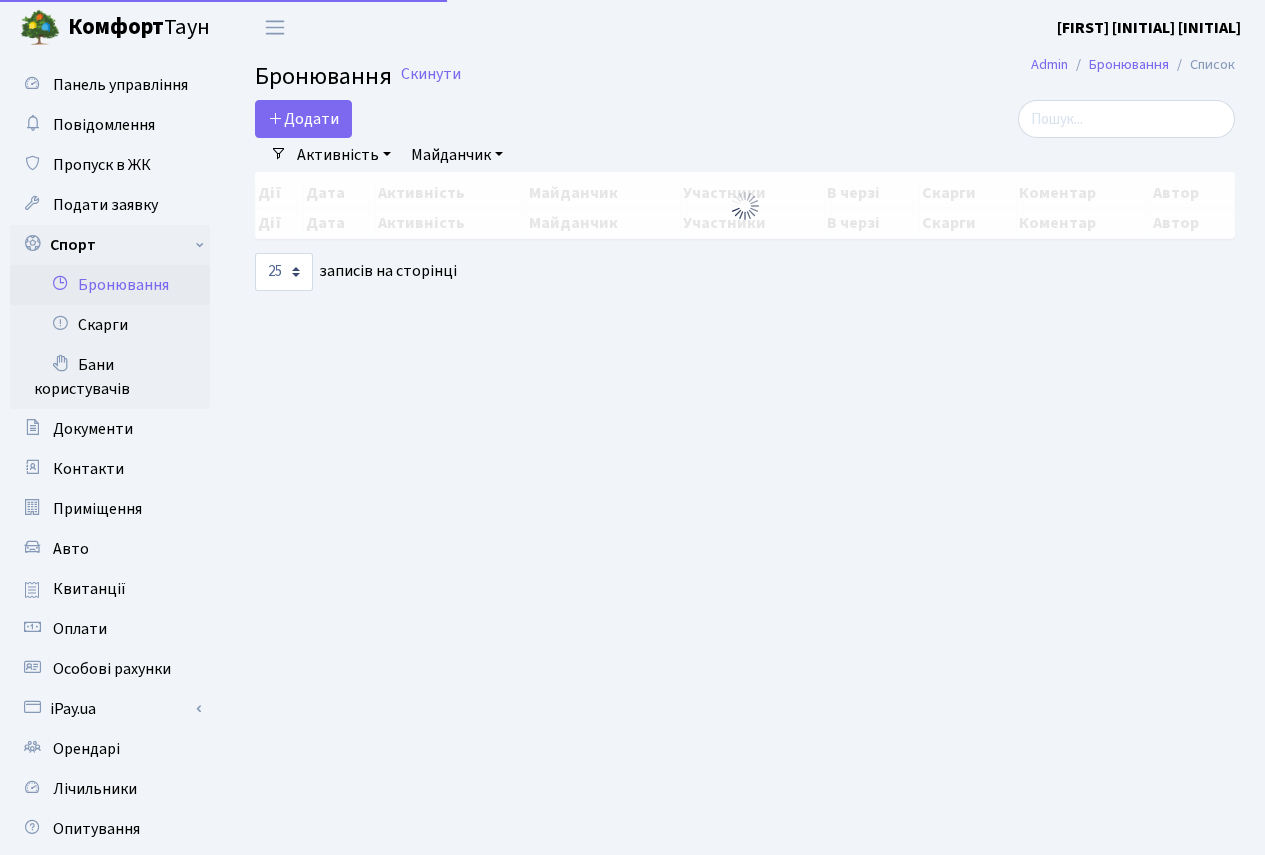 scroll, scrollTop: 0, scrollLeft: 0, axis: both 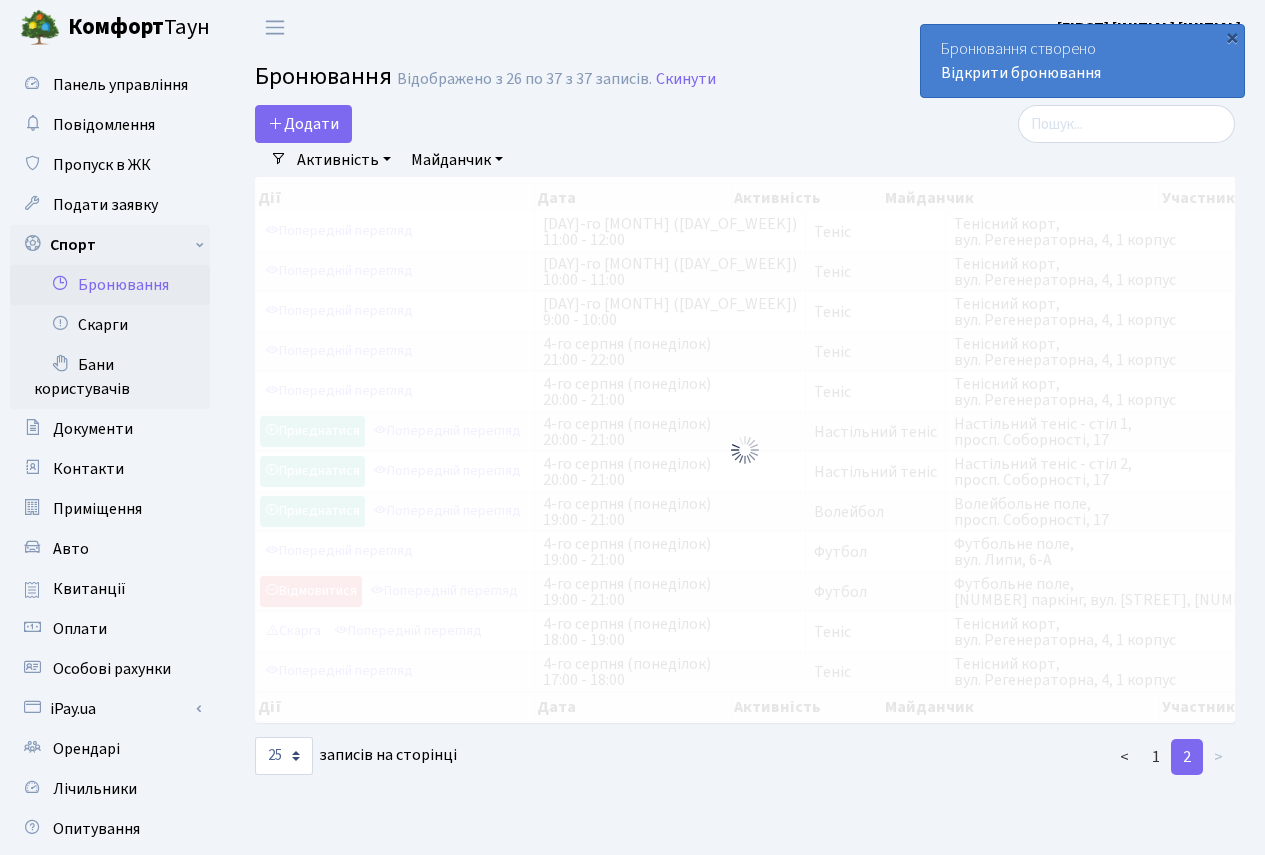 click at bounding box center (745, 450) 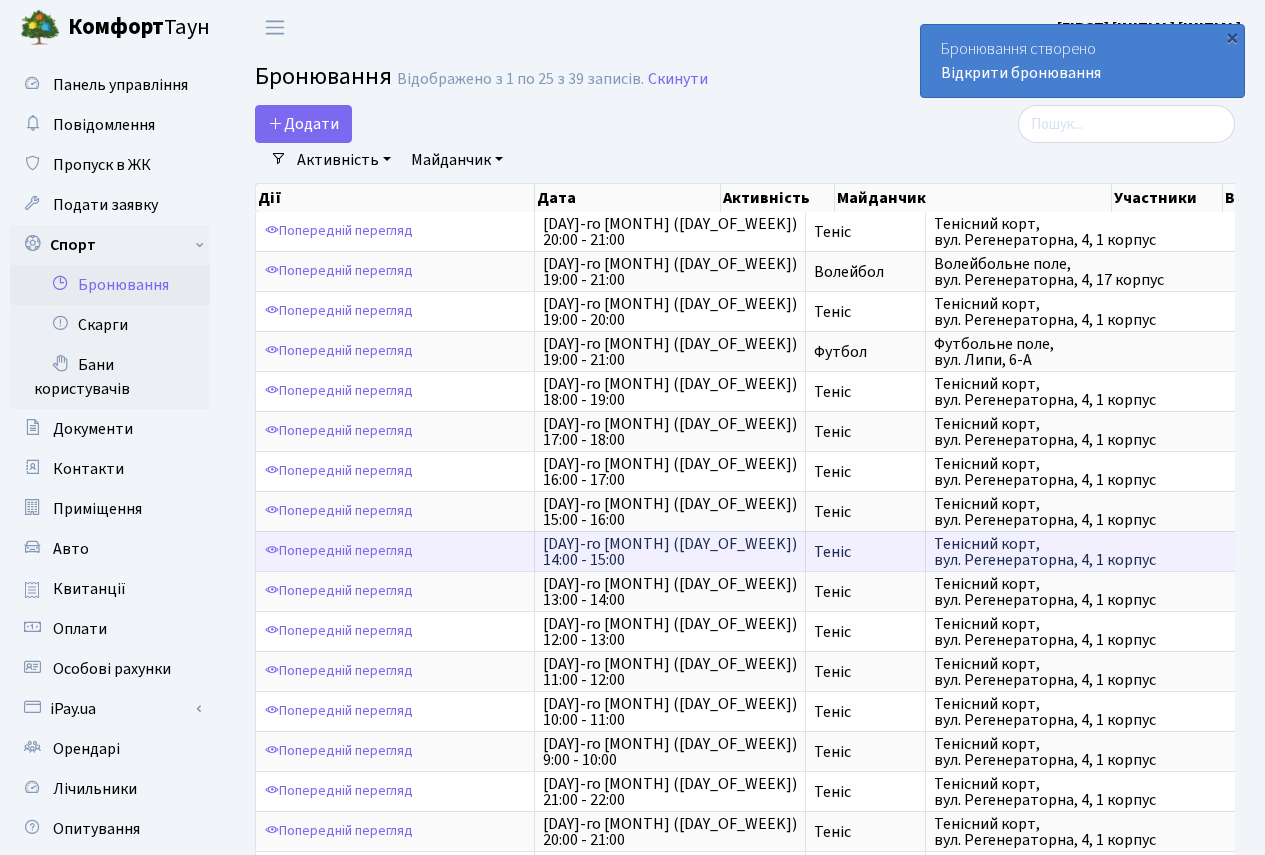 scroll, scrollTop: 3, scrollLeft: 0, axis: vertical 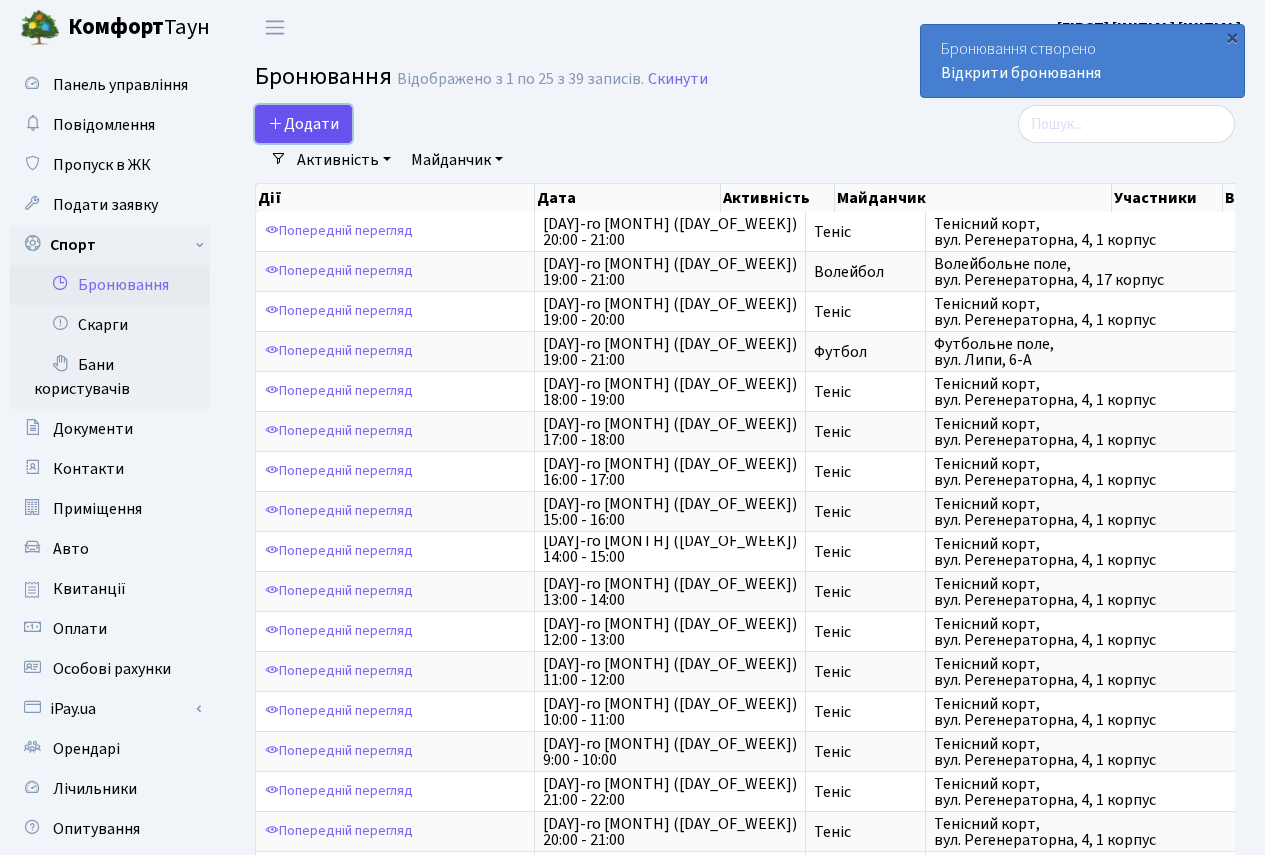 click on "Додати" at bounding box center [303, 124] 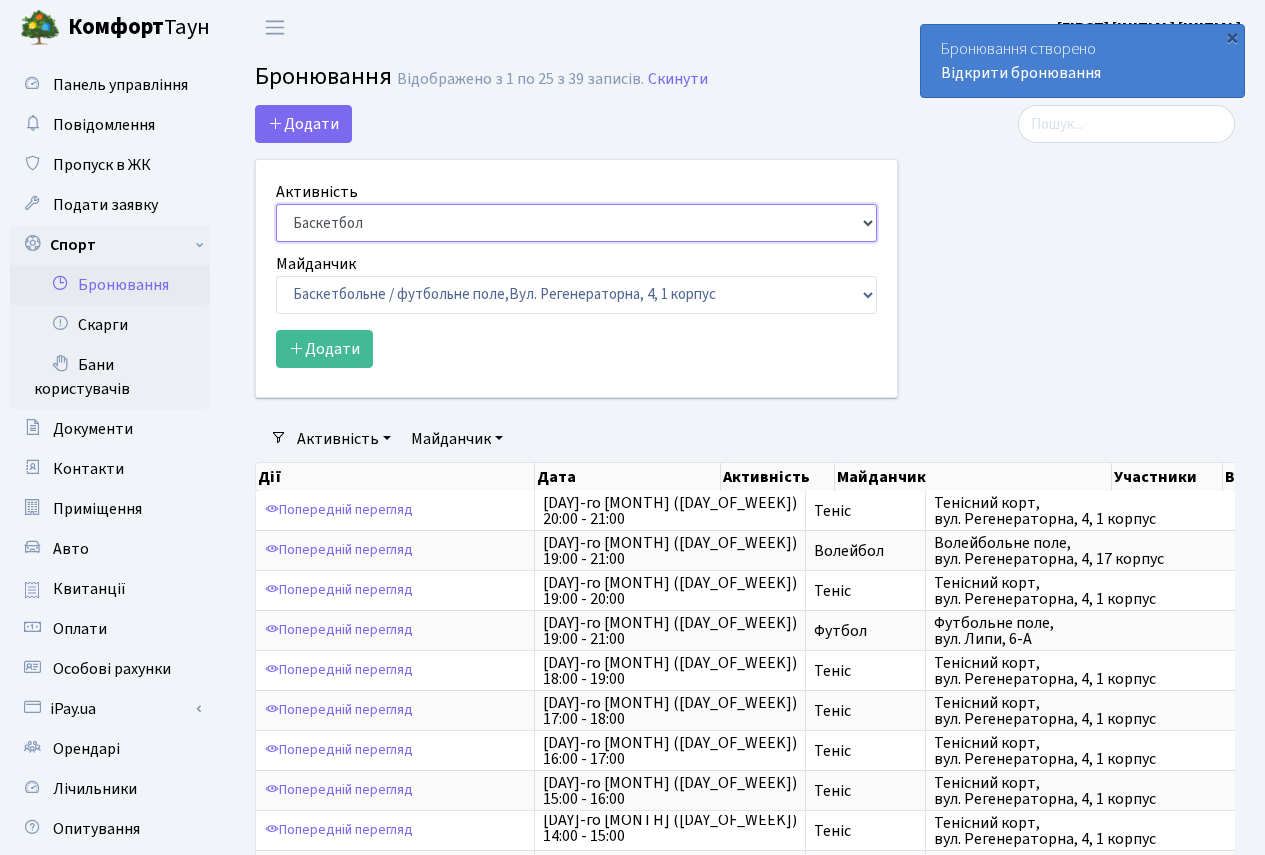 click on "Баскетбол
Волейбол
Йога
Катання на роликах
Настільний теніс
Теніс
Футбол
Фітнес" at bounding box center (576, 223) 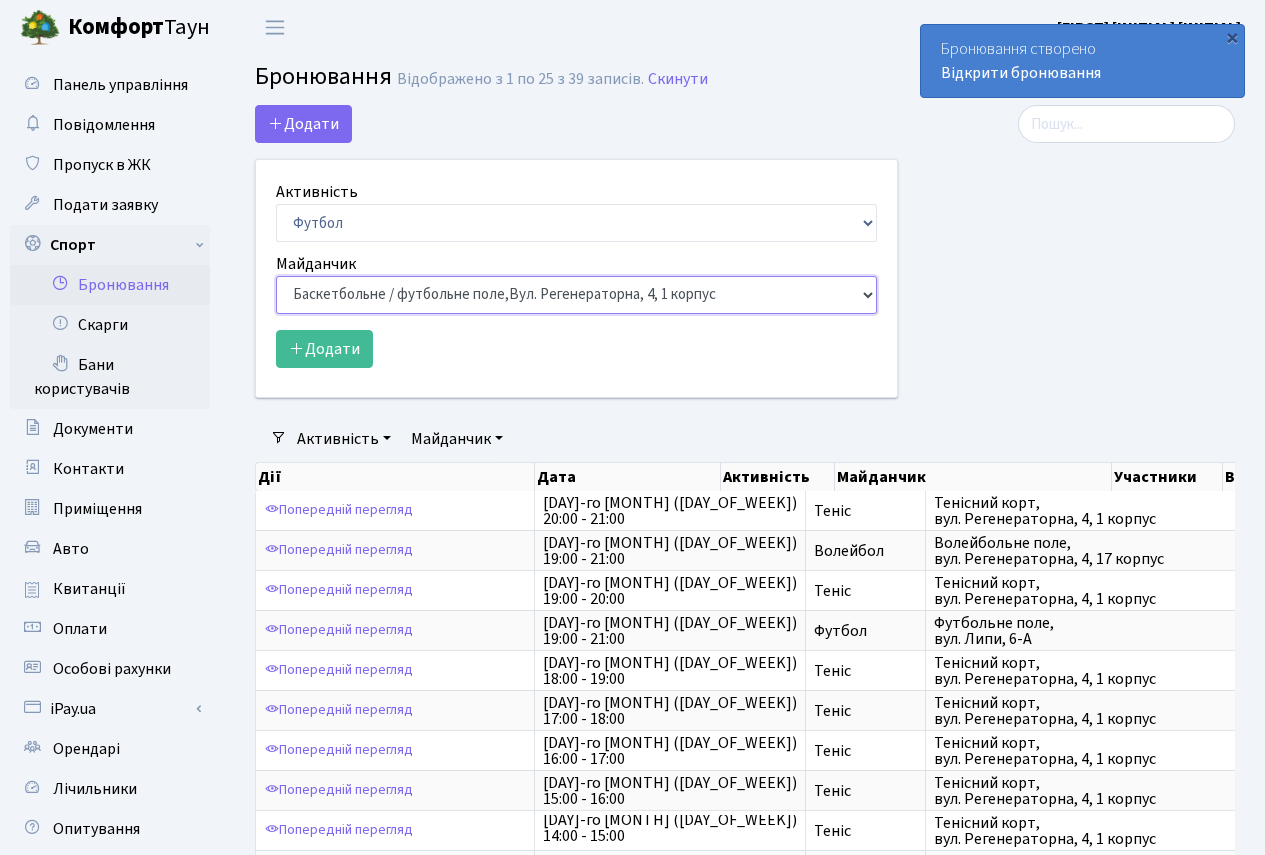 click on "Баскетбольне / футбольне поле,  Вул. Регенераторна, 4, 1 корпус
Баскетбольне поле,  вул. Регенераторна, 4, 17 корпус
Баскетбольне поле,  просп. Соборності, 17
Волейбольне поле,  вул. Регенераторна, 4, 17 корпус
Волейбольне поле,  33 паркінг, вул. Регенераторна, 4-Д
Волейбольне поле,  просп. Соборності, 17
Настільний теніс - стіл 1,  просп. Соборності, 17 Тенісний корт," at bounding box center [576, 295] 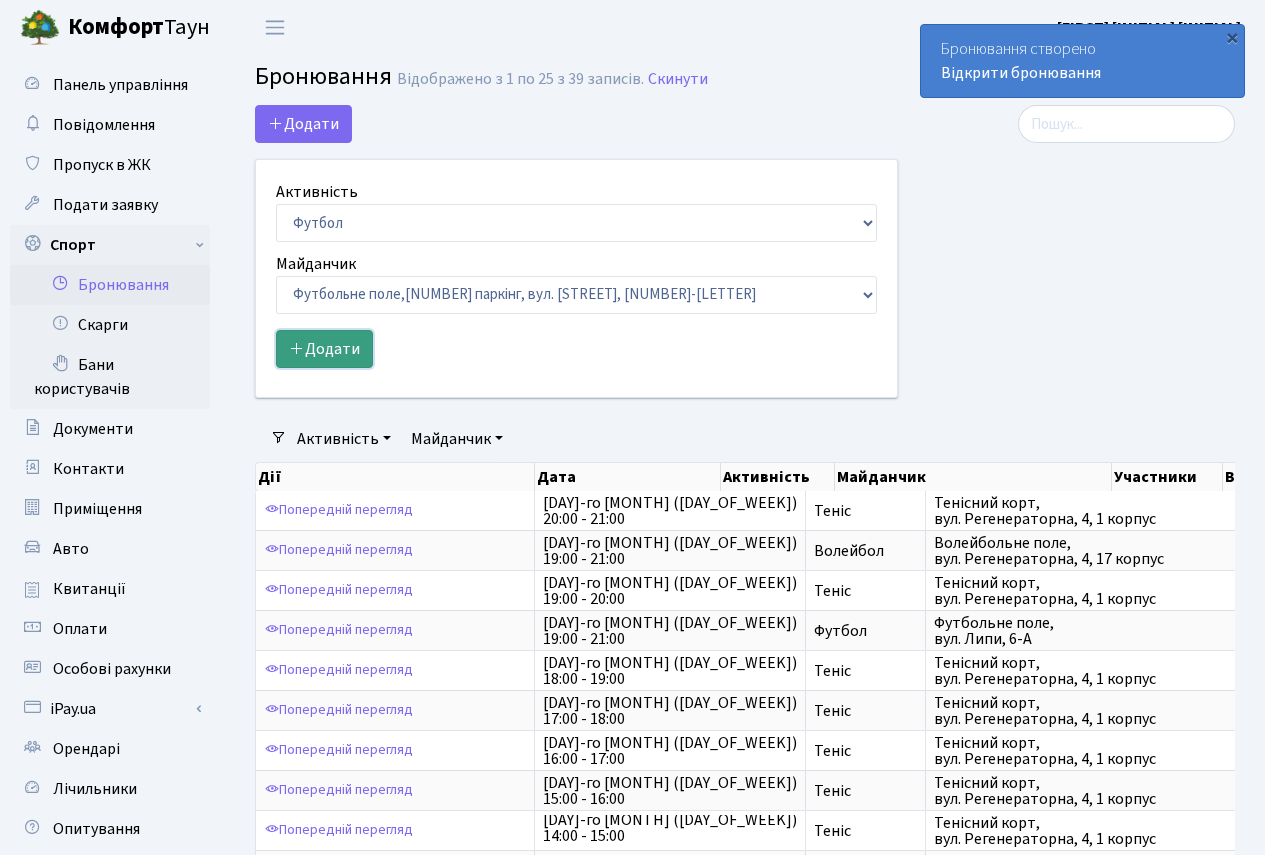 click on "Додати" at bounding box center (324, 349) 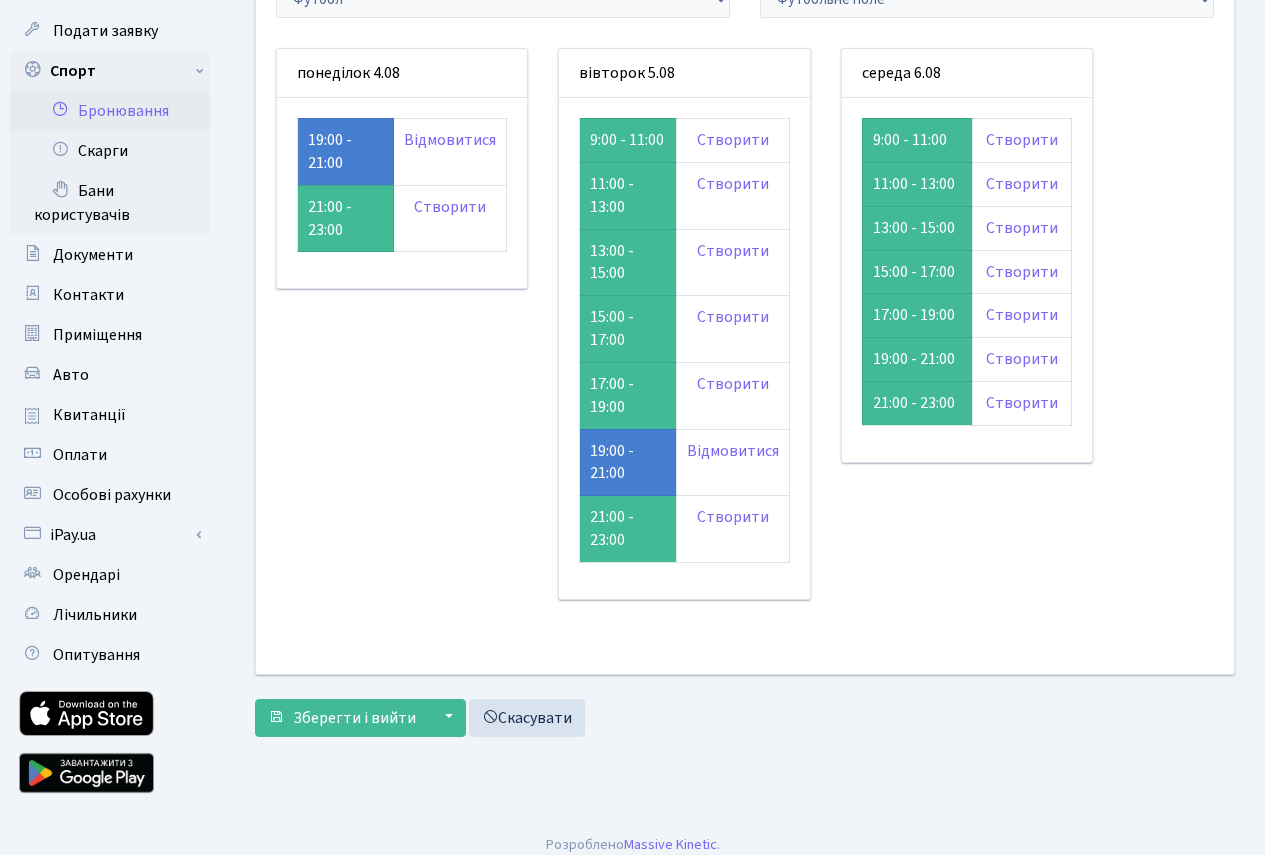 scroll, scrollTop: 0, scrollLeft: 0, axis: both 